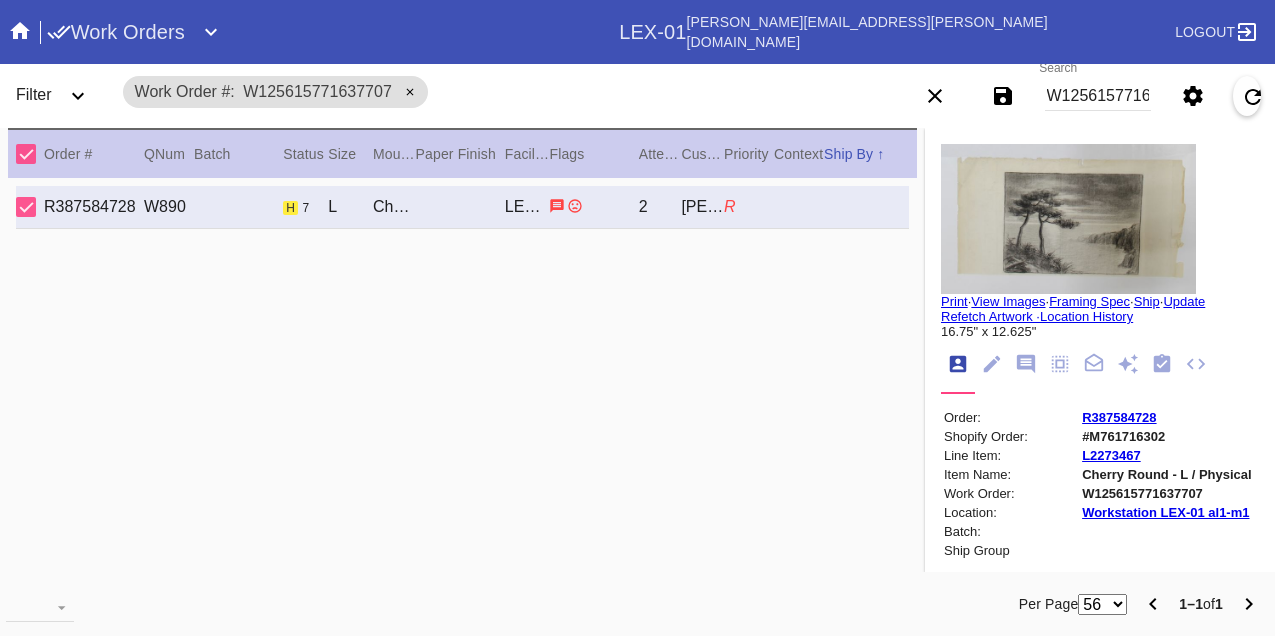 scroll, scrollTop: 0, scrollLeft: 0, axis: both 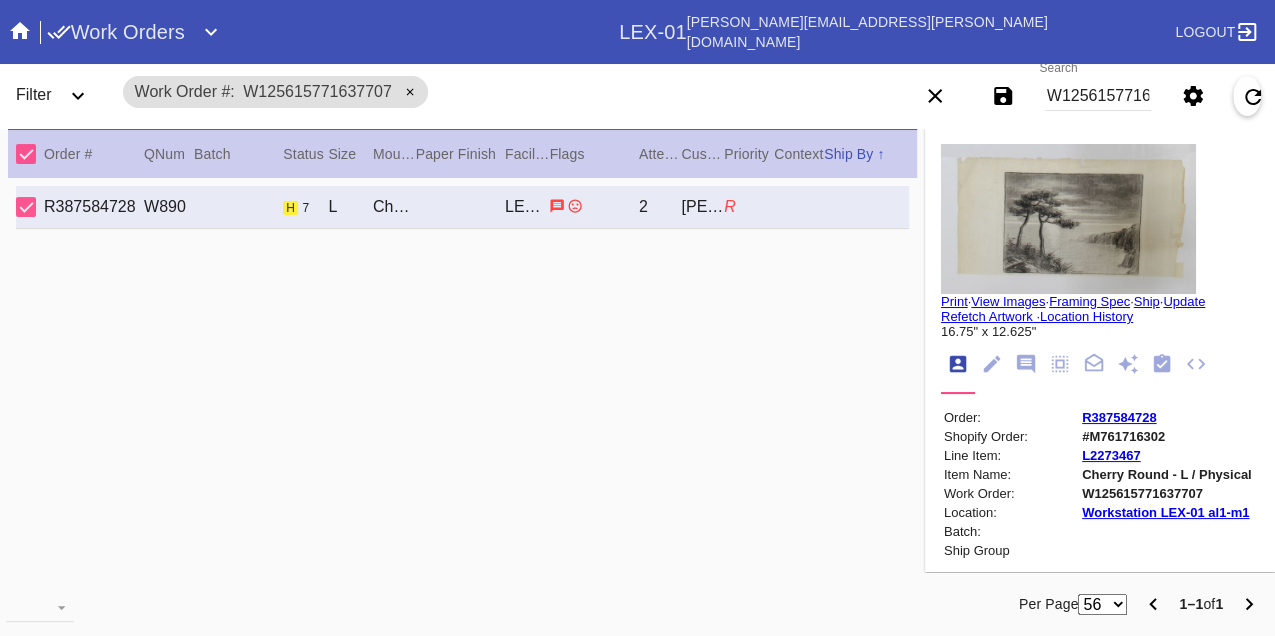 click on "W125615771637707" at bounding box center (1098, 96) 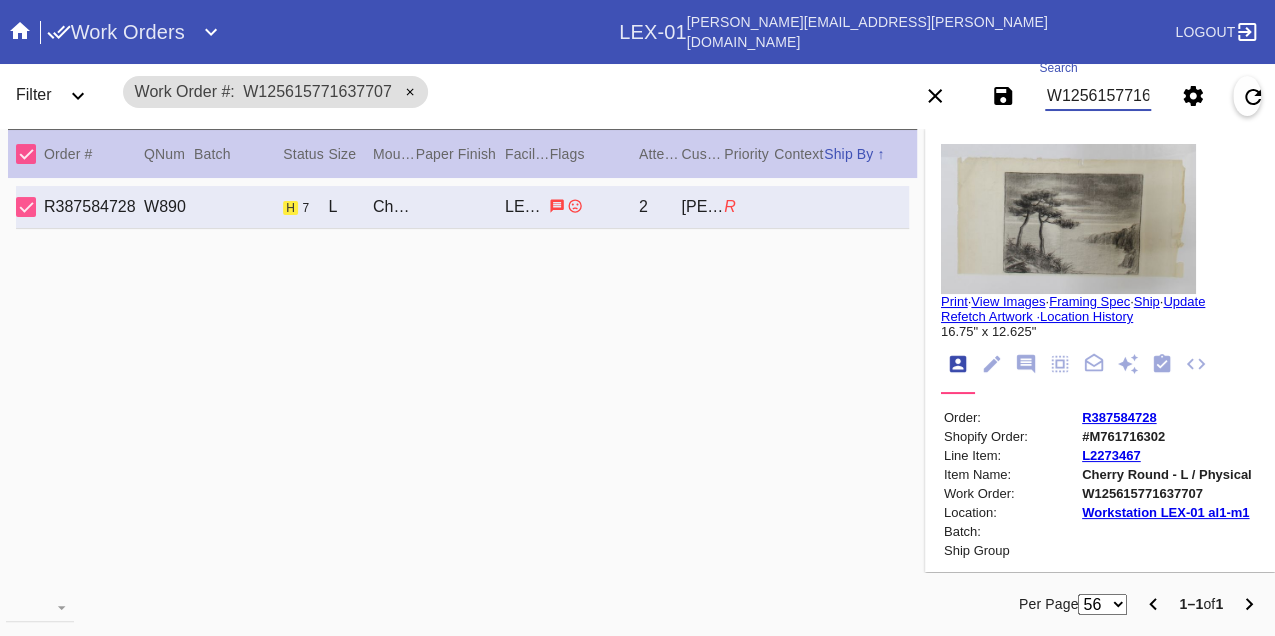 click on "W125615771637707" at bounding box center (1098, 96) 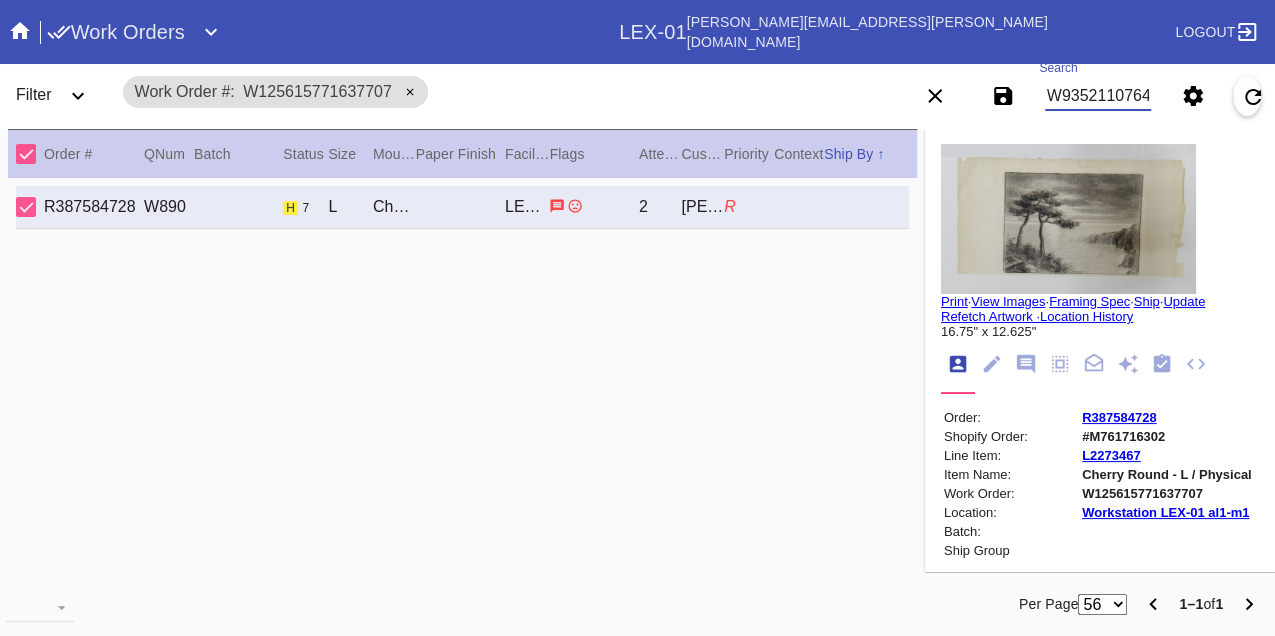 type on "W935211076462105" 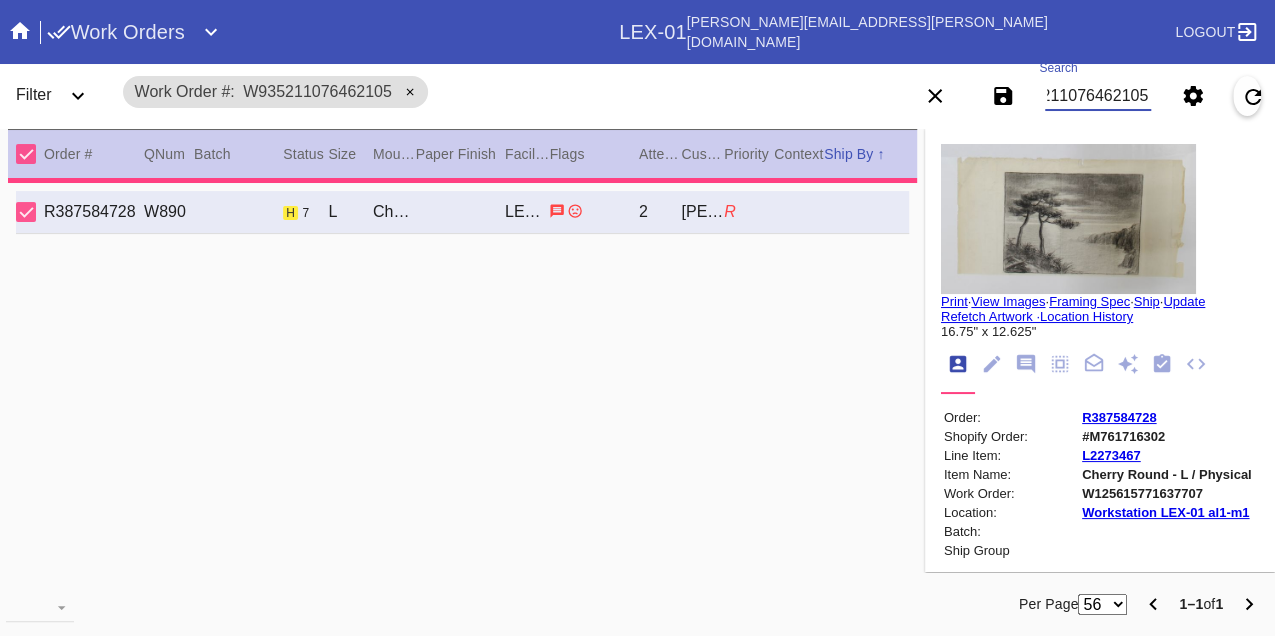 type on "3.0" 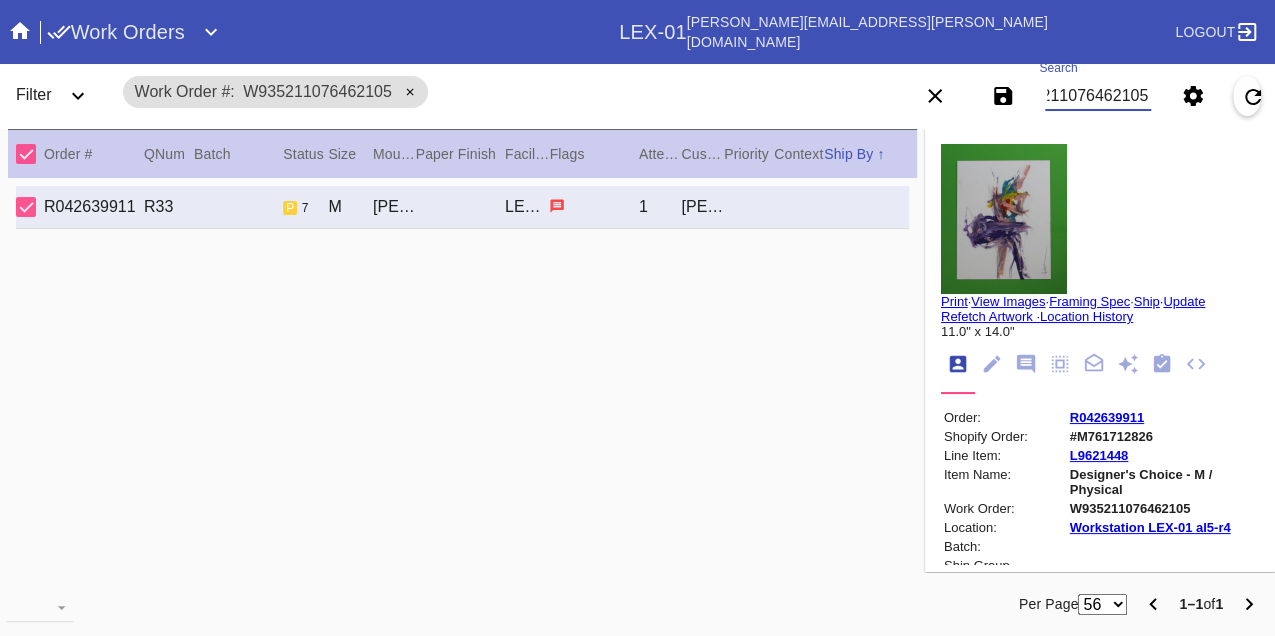 click on "W935211076462105" at bounding box center [1098, 96] 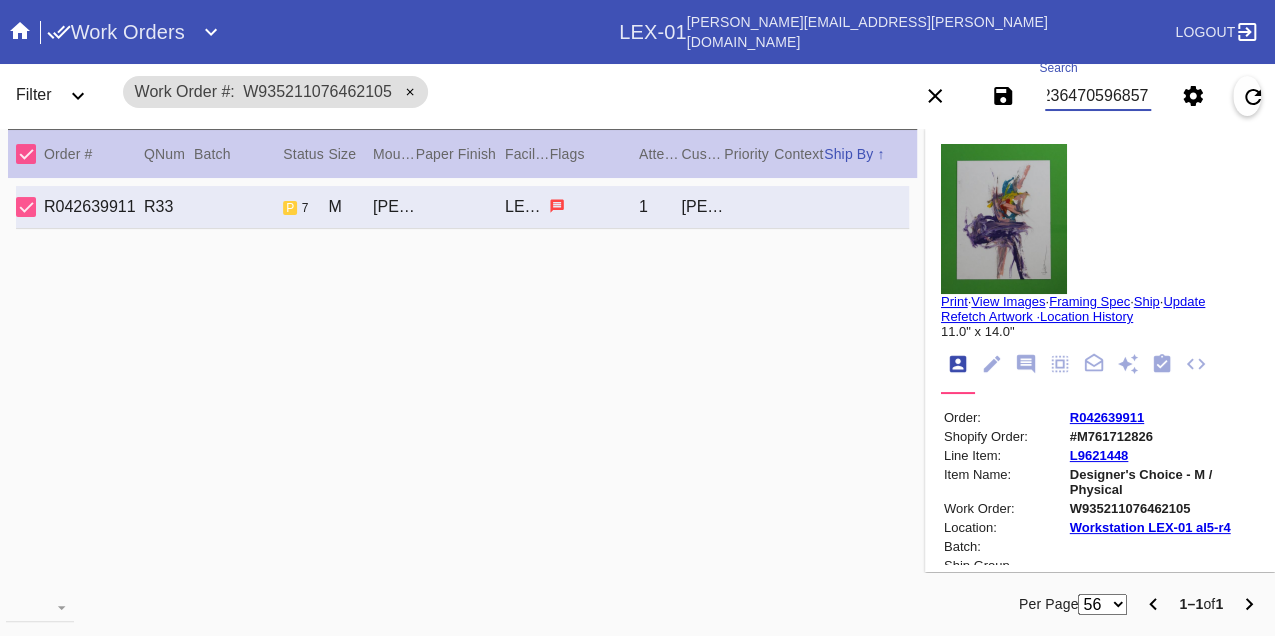 type on "W282364705968576" 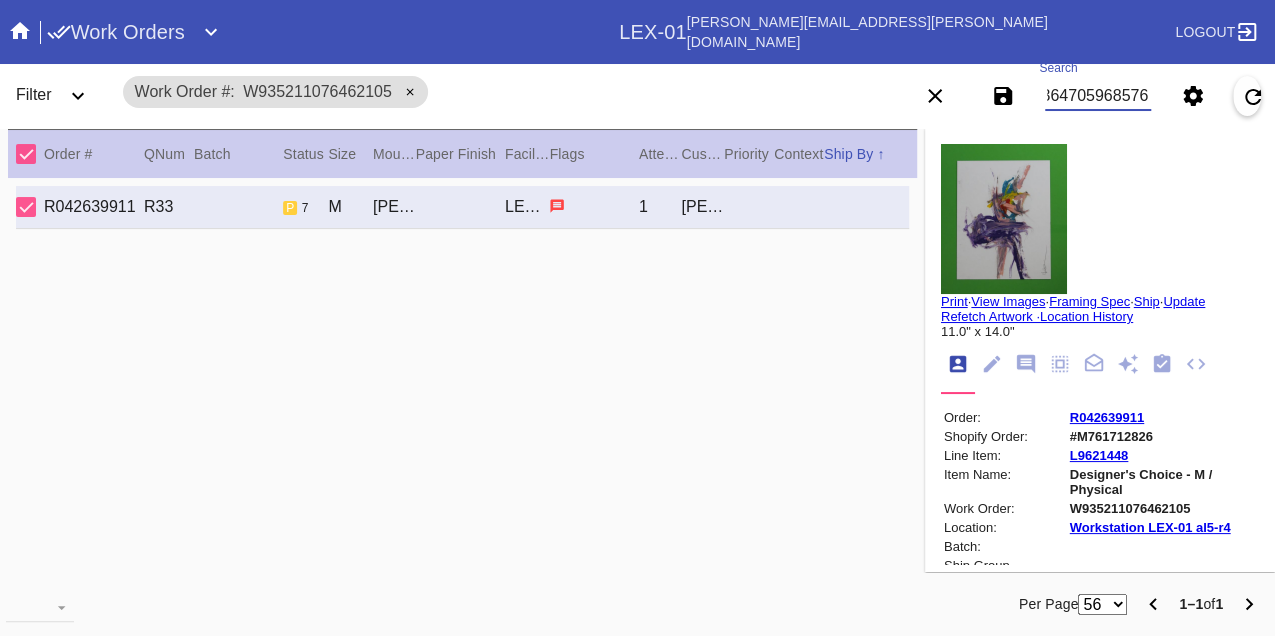 scroll, scrollTop: 0, scrollLeft: 48, axis: horizontal 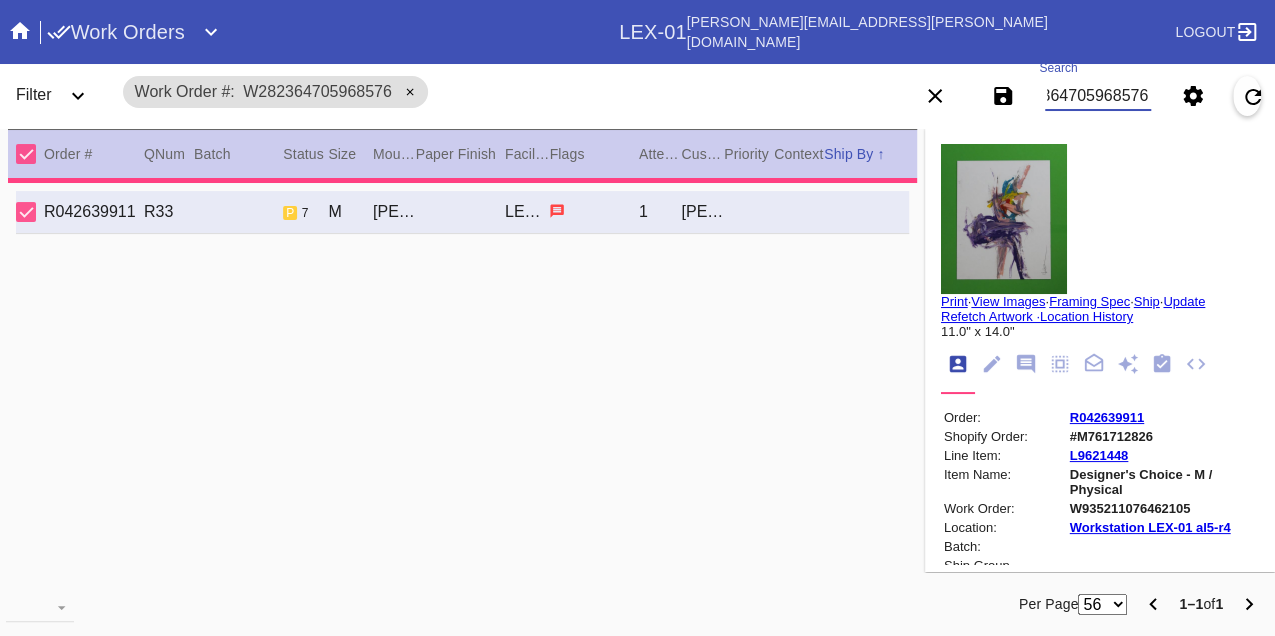 type on "16.0" 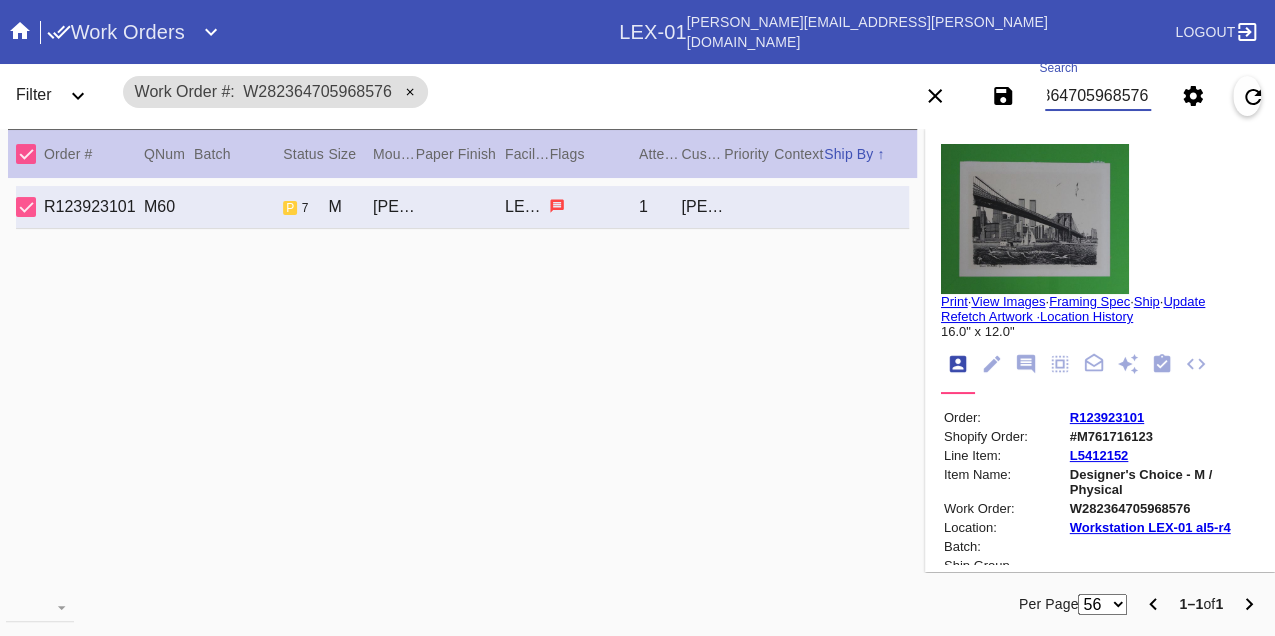 click on "W282364705968576" at bounding box center [1098, 96] 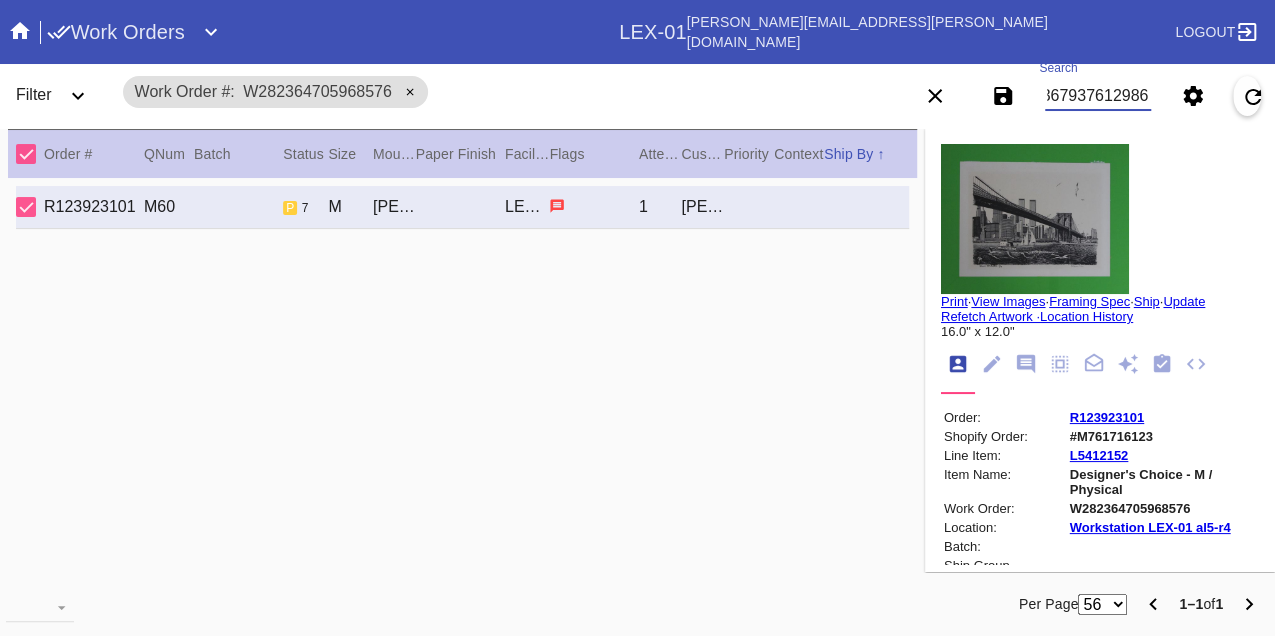 type on "W743679376129868" 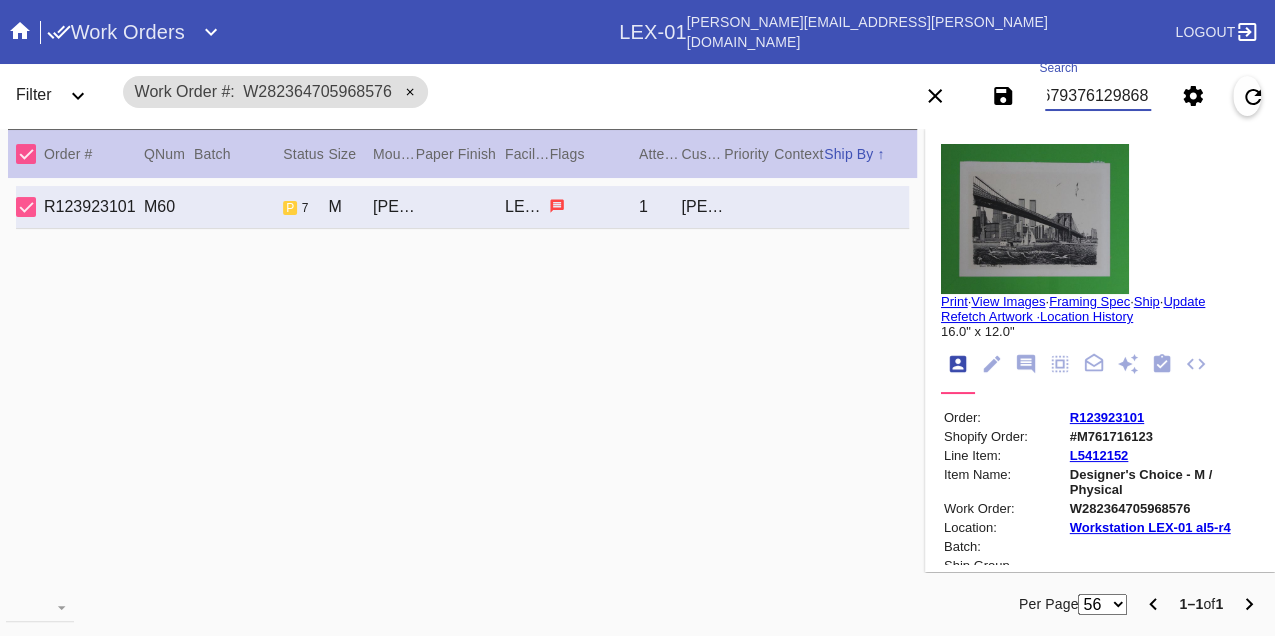 scroll, scrollTop: 0, scrollLeft: 48, axis: horizontal 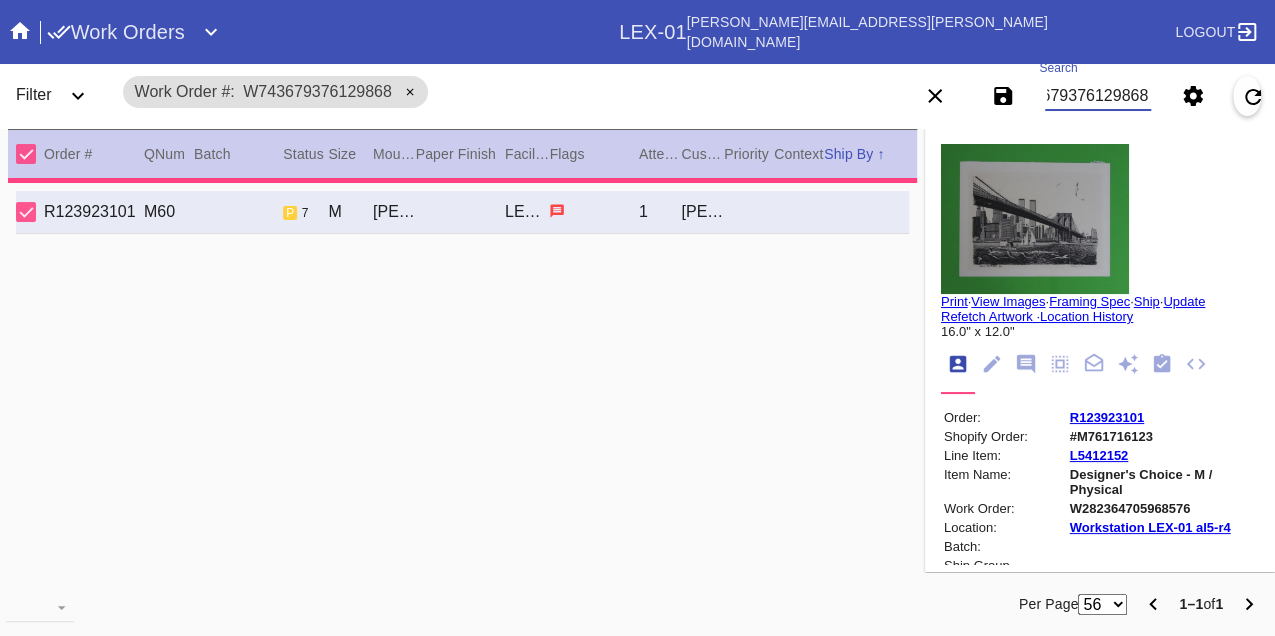type on "13.0" 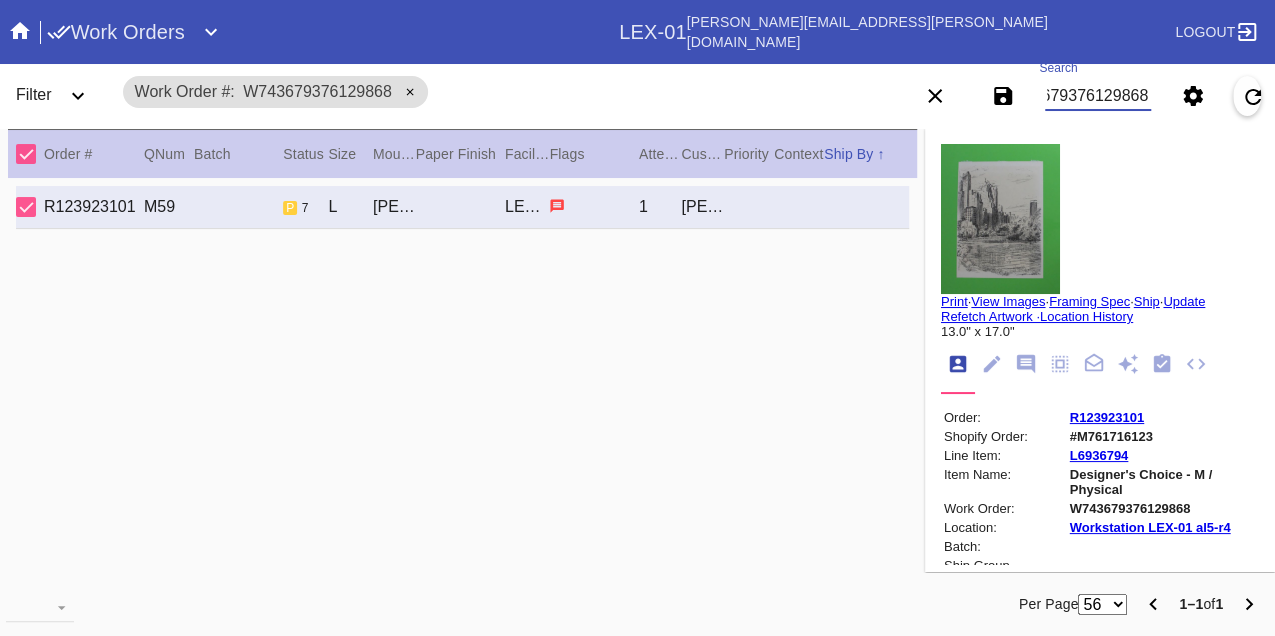 click on "W743679376129868" at bounding box center (1098, 96) 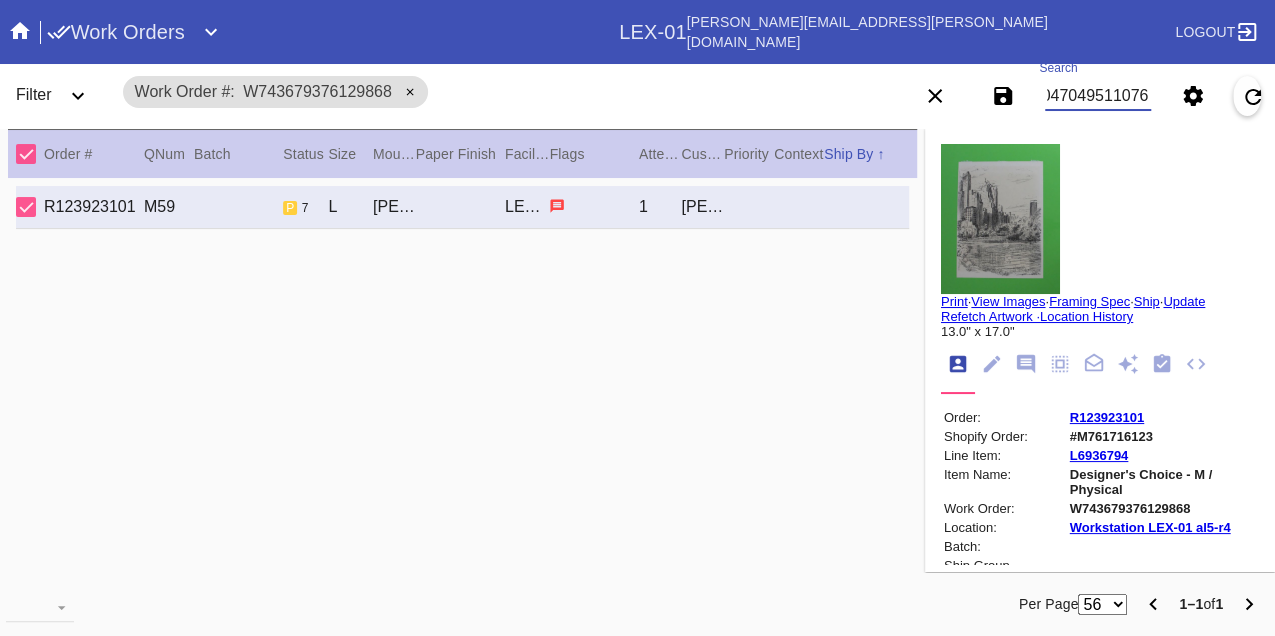 type on "W640470495110760" 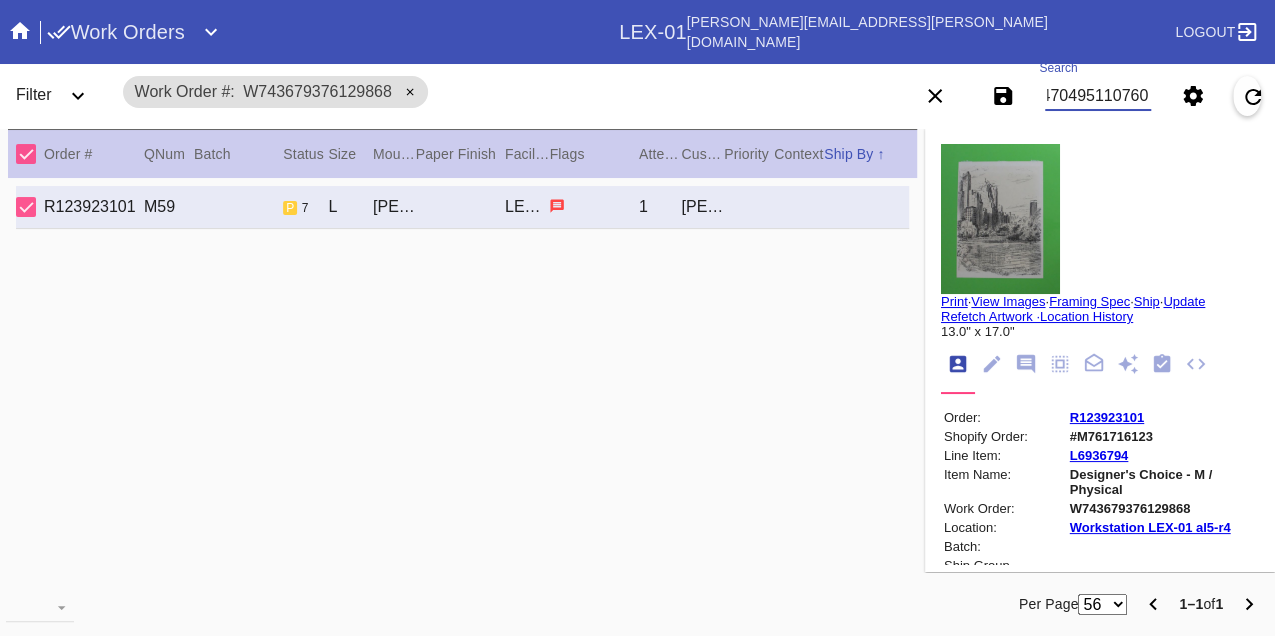 scroll, scrollTop: 0, scrollLeft: 48, axis: horizontal 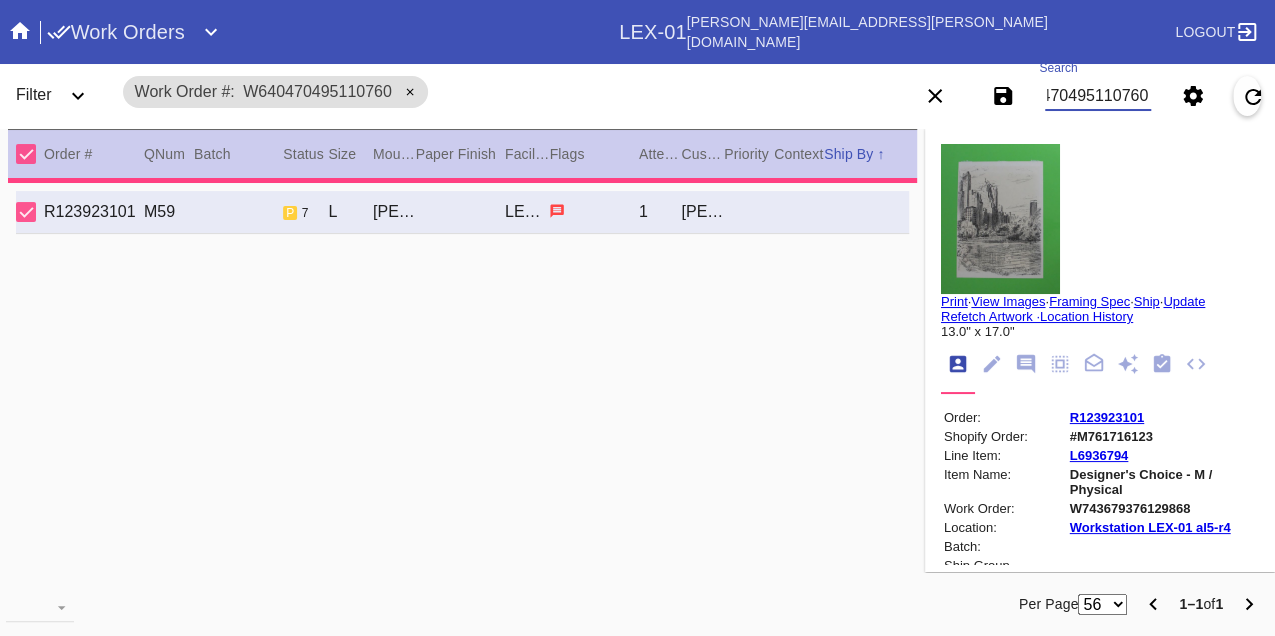 type on "30.0" 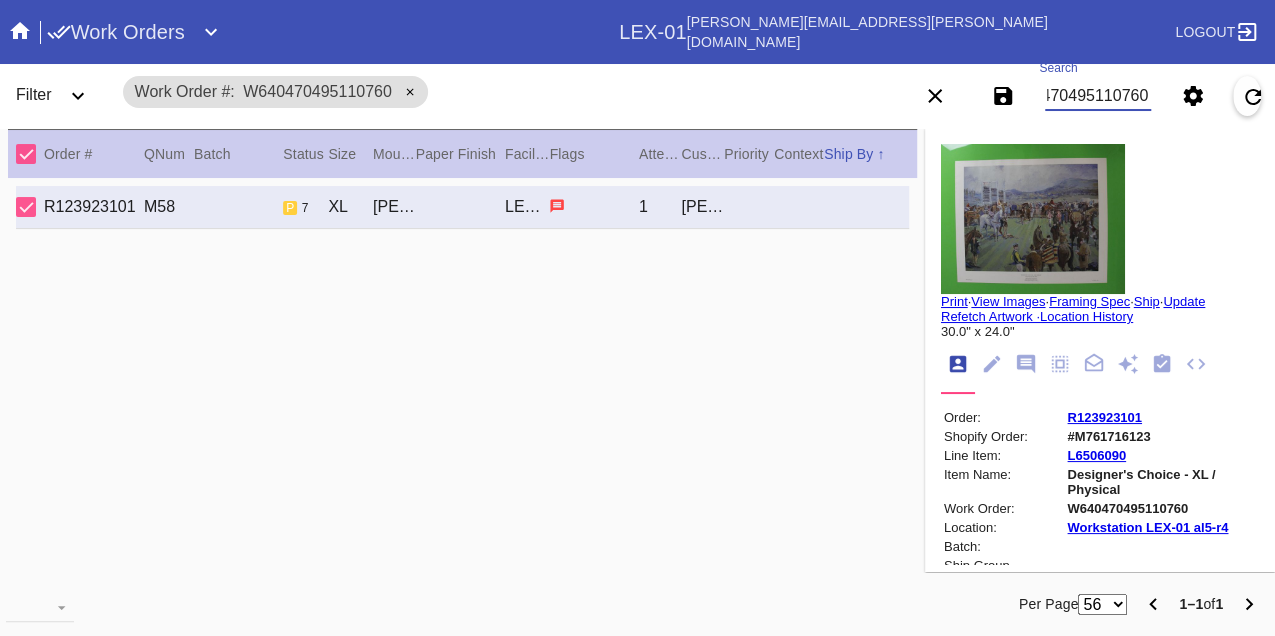 scroll, scrollTop: 0, scrollLeft: 0, axis: both 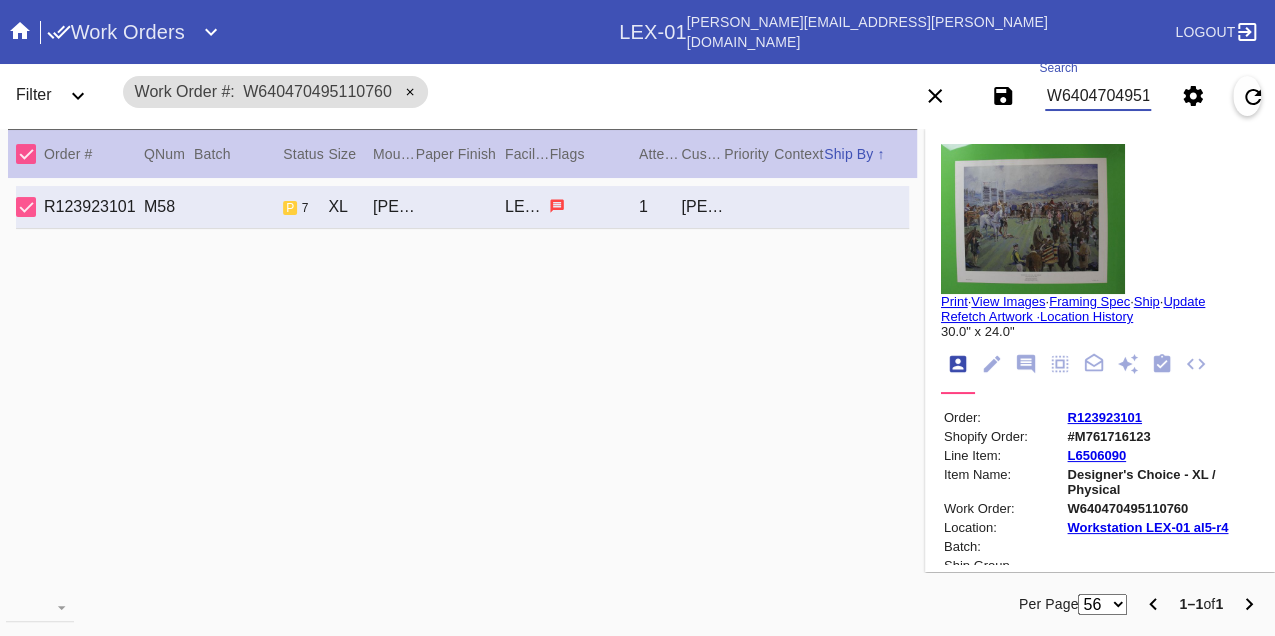 click on "W640470495110760" at bounding box center [1098, 96] 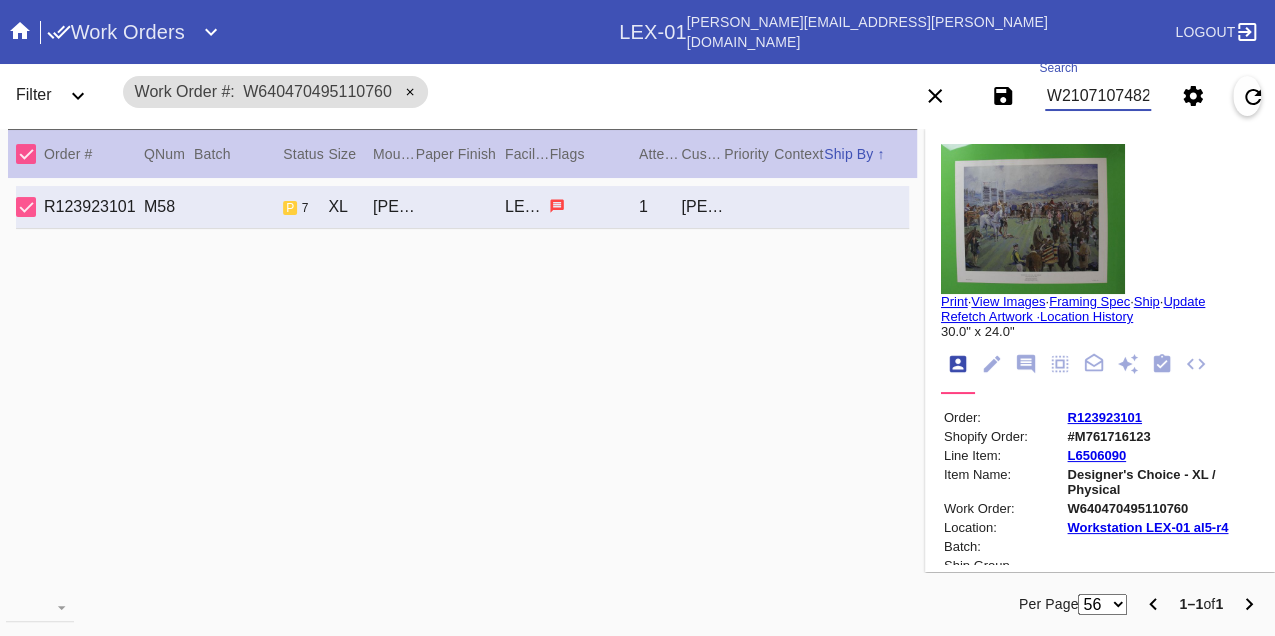 type on "W210710748252429" 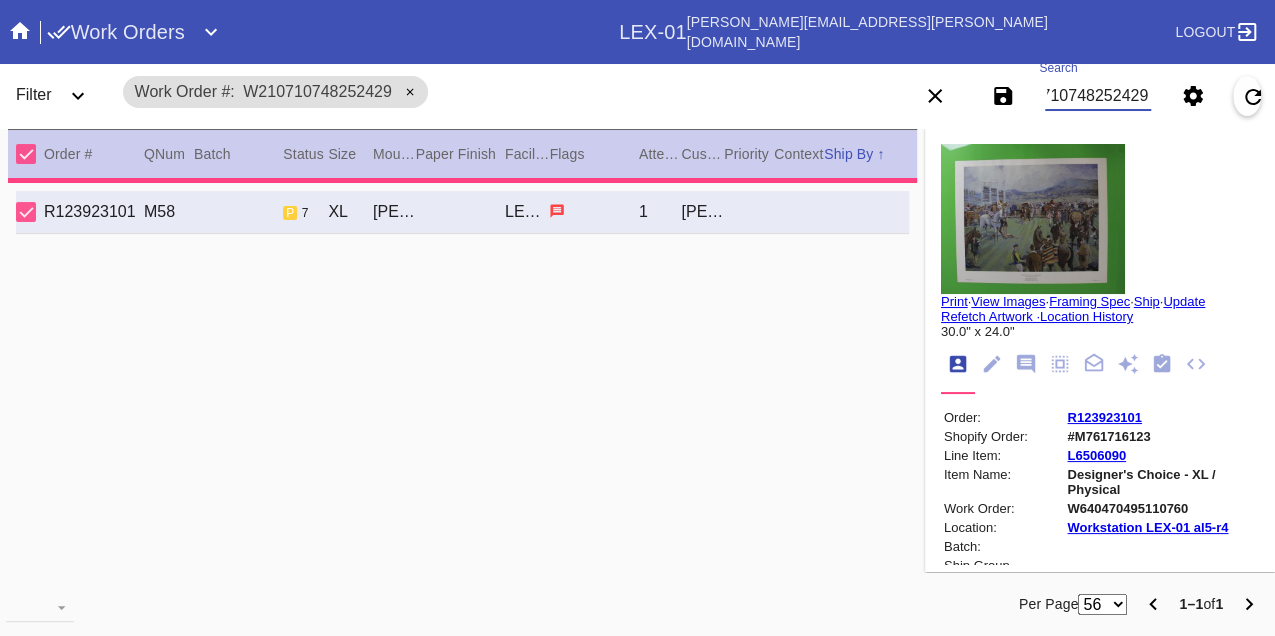 type on "1.5" 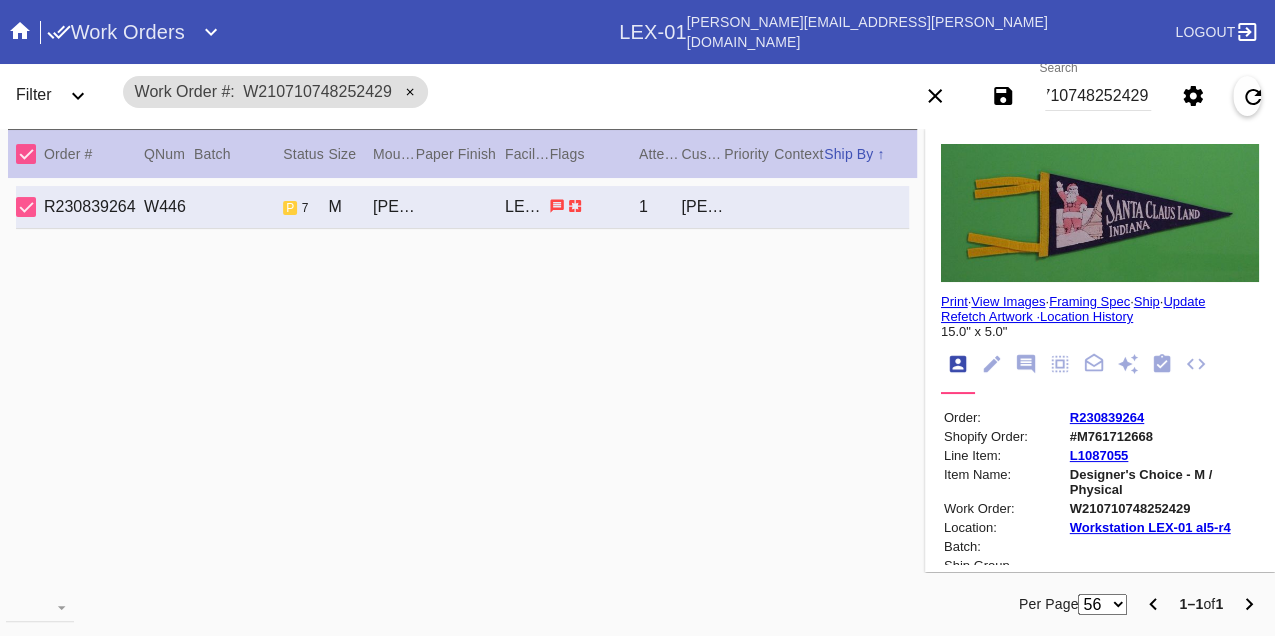 scroll, scrollTop: 0, scrollLeft: 0, axis: both 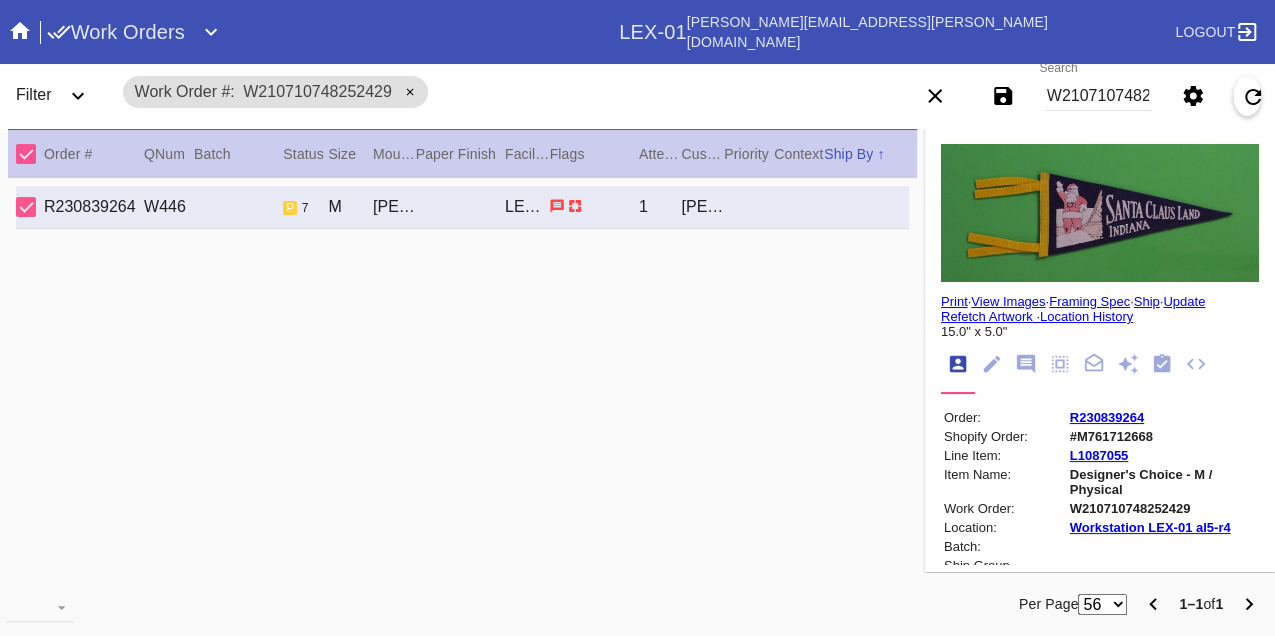 click on "W210710748252429" at bounding box center [1098, 96] 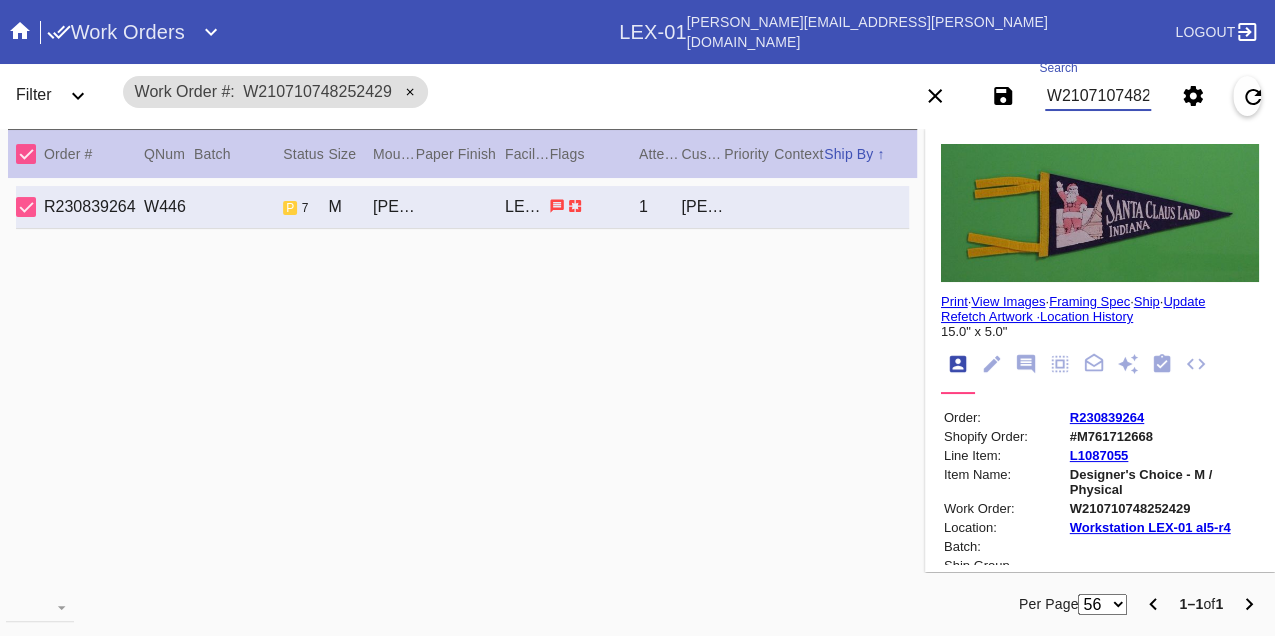 click on "W210710748252429" at bounding box center (1098, 96) 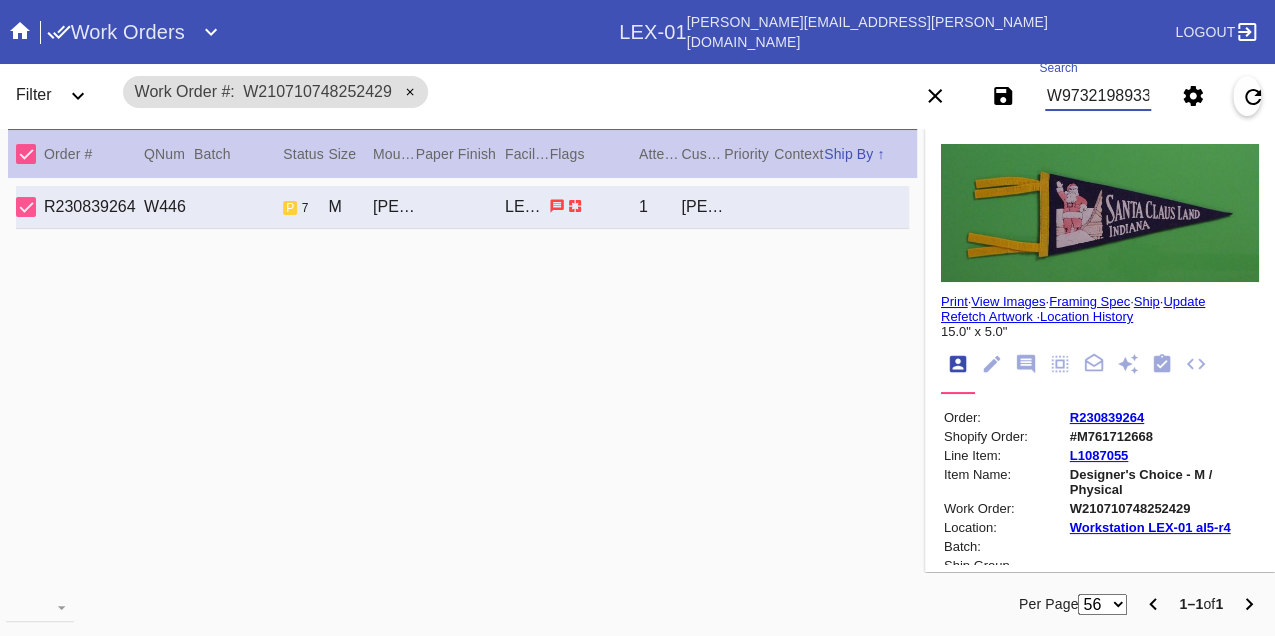 type on "W973219893336520" 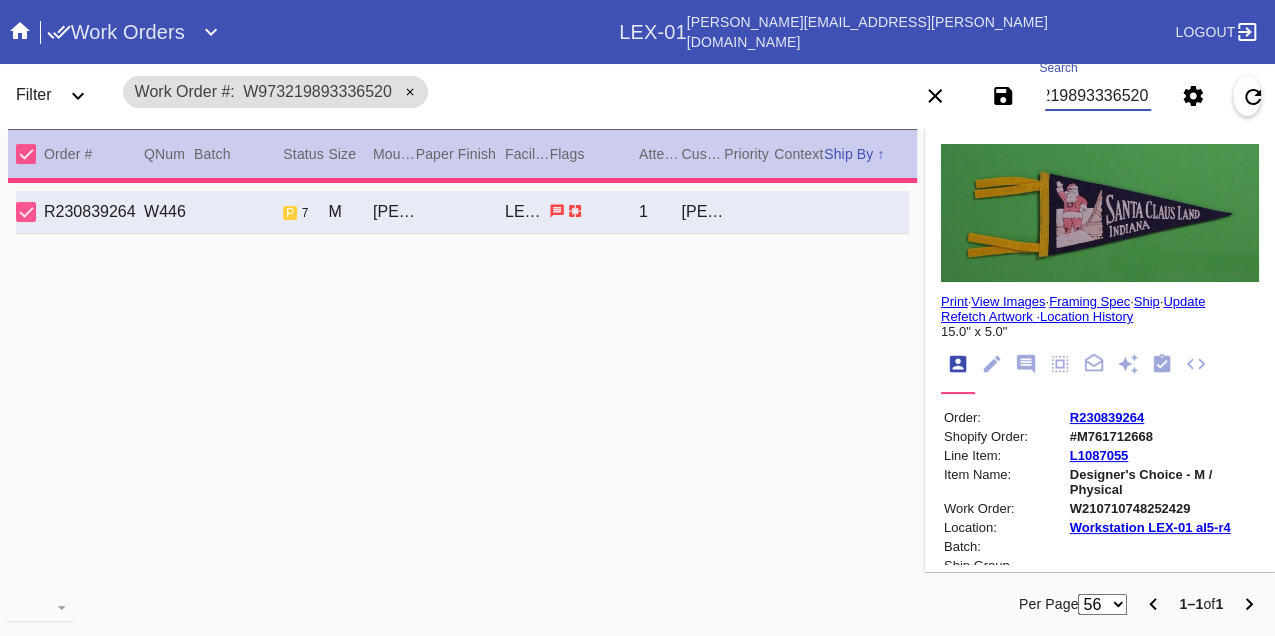type on "47.875" 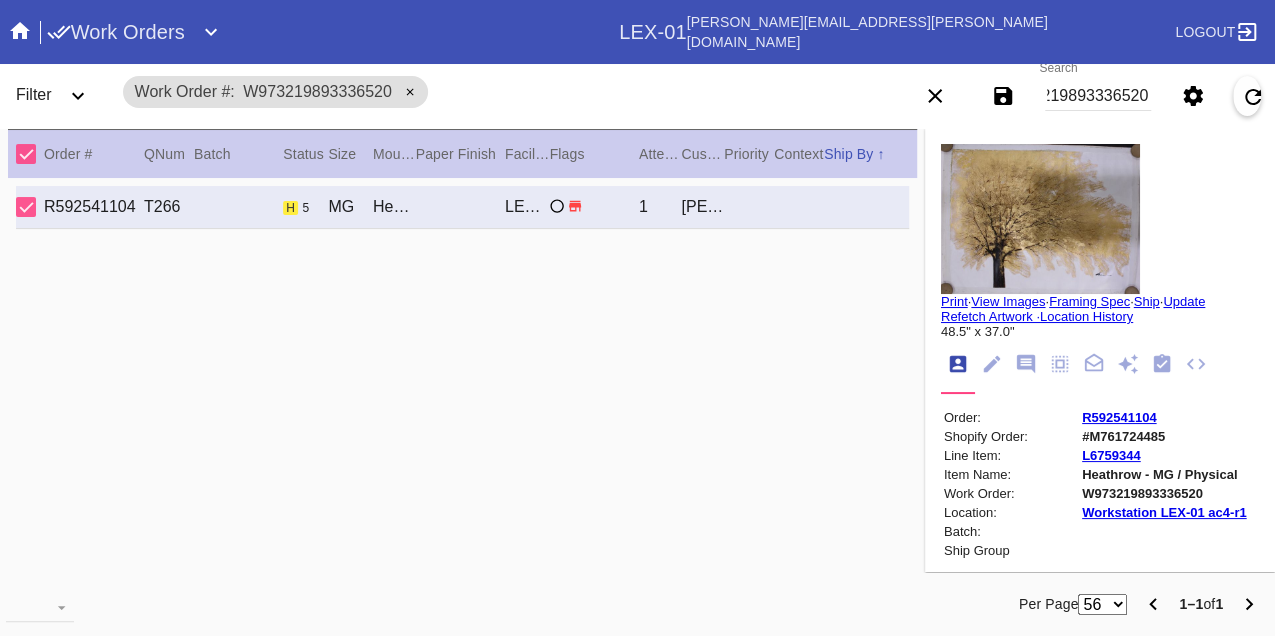 scroll, scrollTop: 0, scrollLeft: 0, axis: both 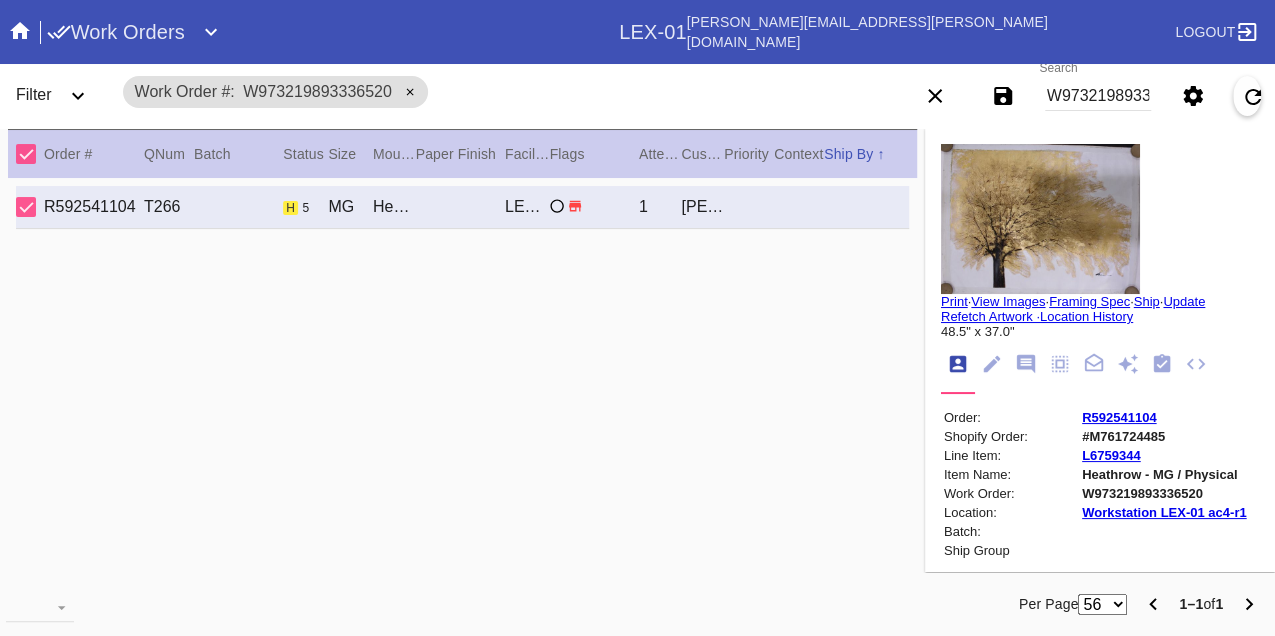click on "W973219893336520" at bounding box center (1098, 96) 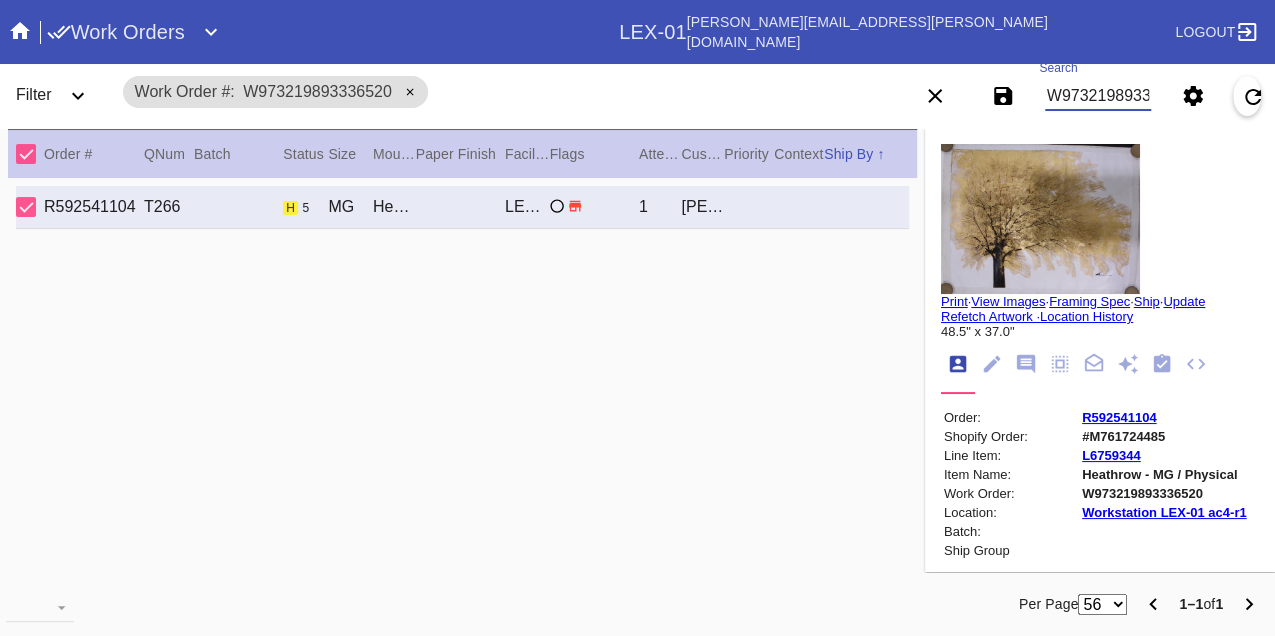 click on "W973219893336520" at bounding box center [1098, 96] 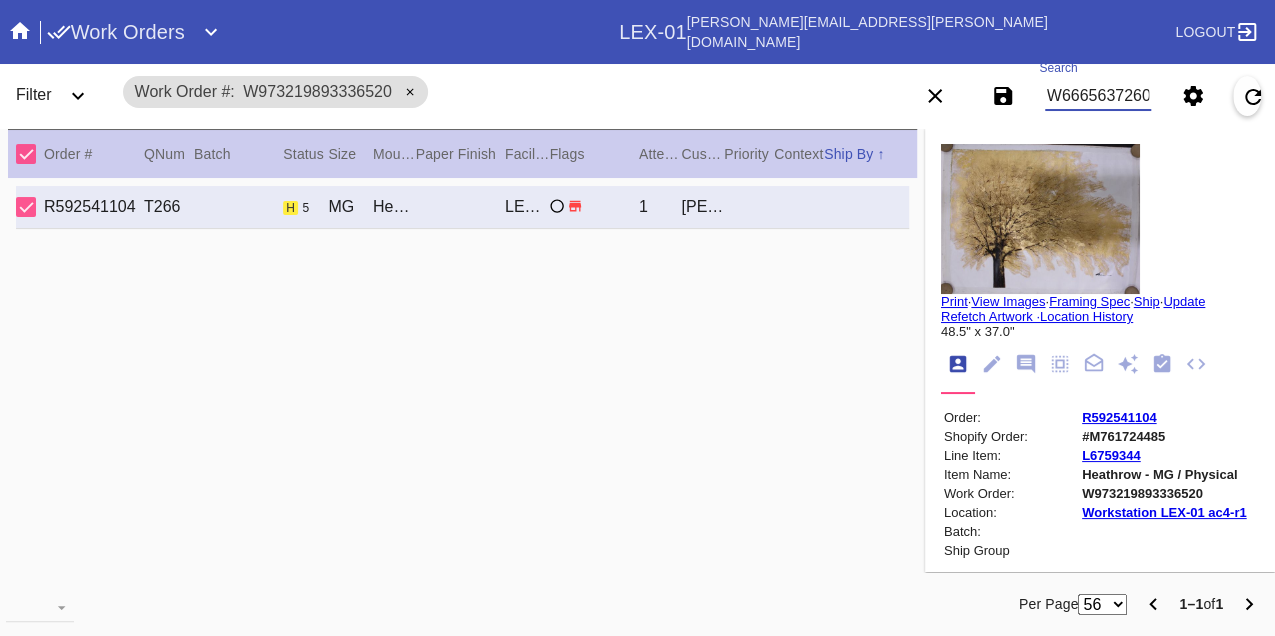 type on "W666563726046865" 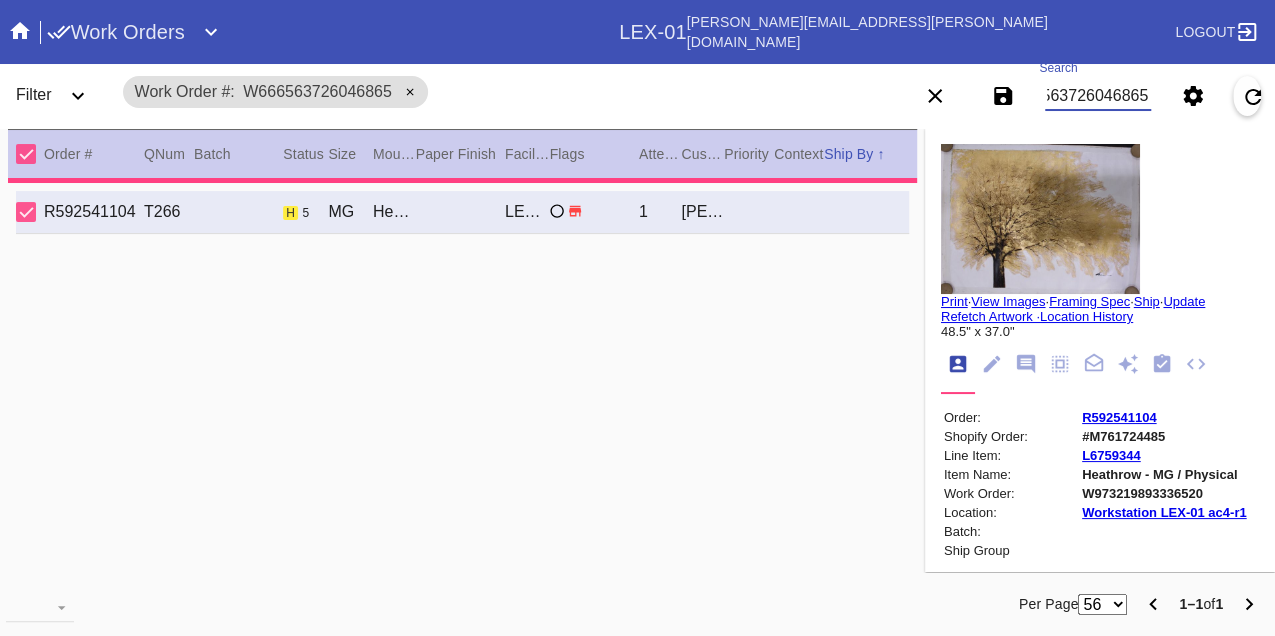 type on "26.25" 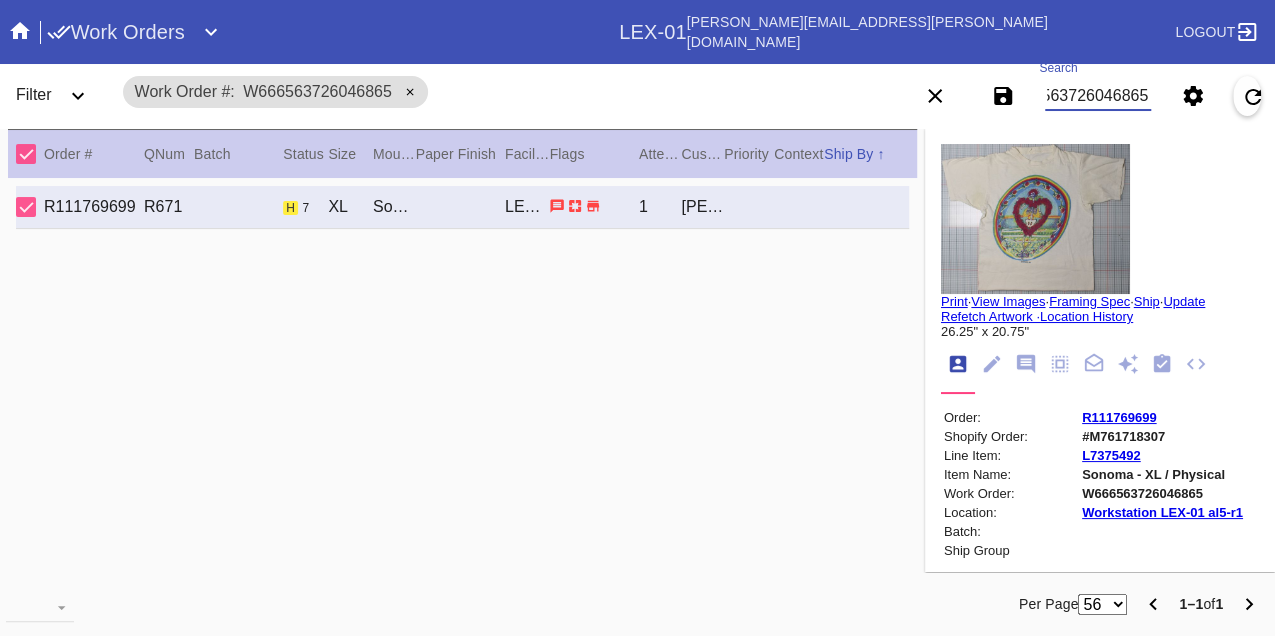 scroll, scrollTop: 0, scrollLeft: 0, axis: both 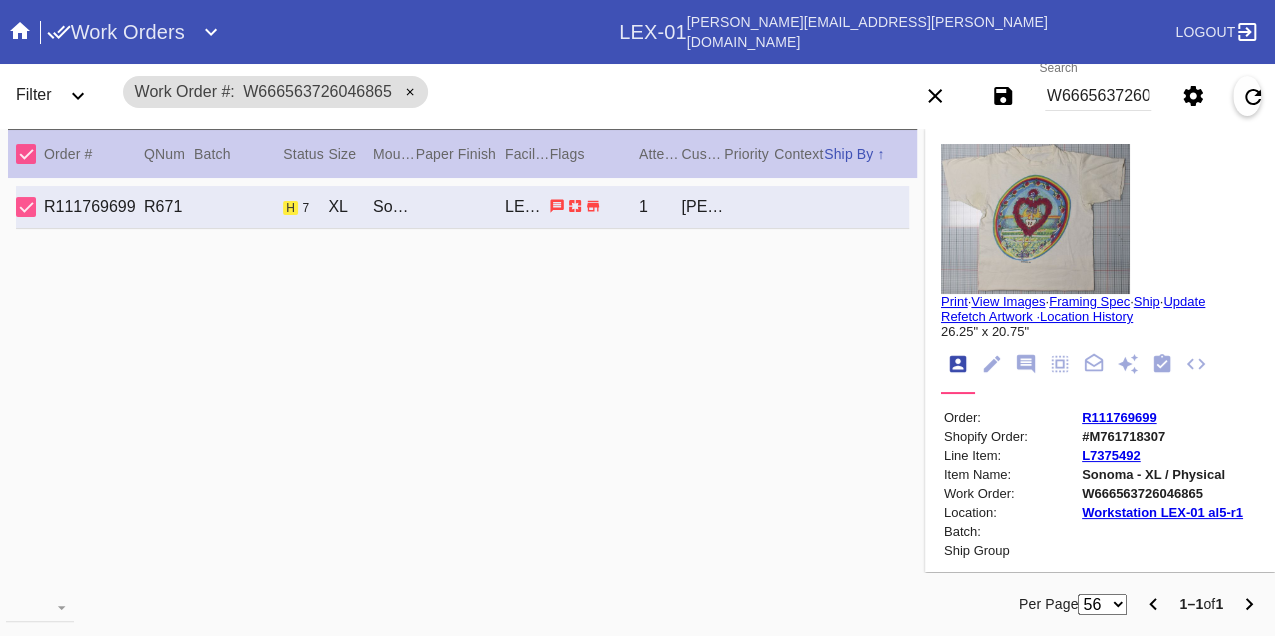 click on "W666563726046865" at bounding box center [1098, 96] 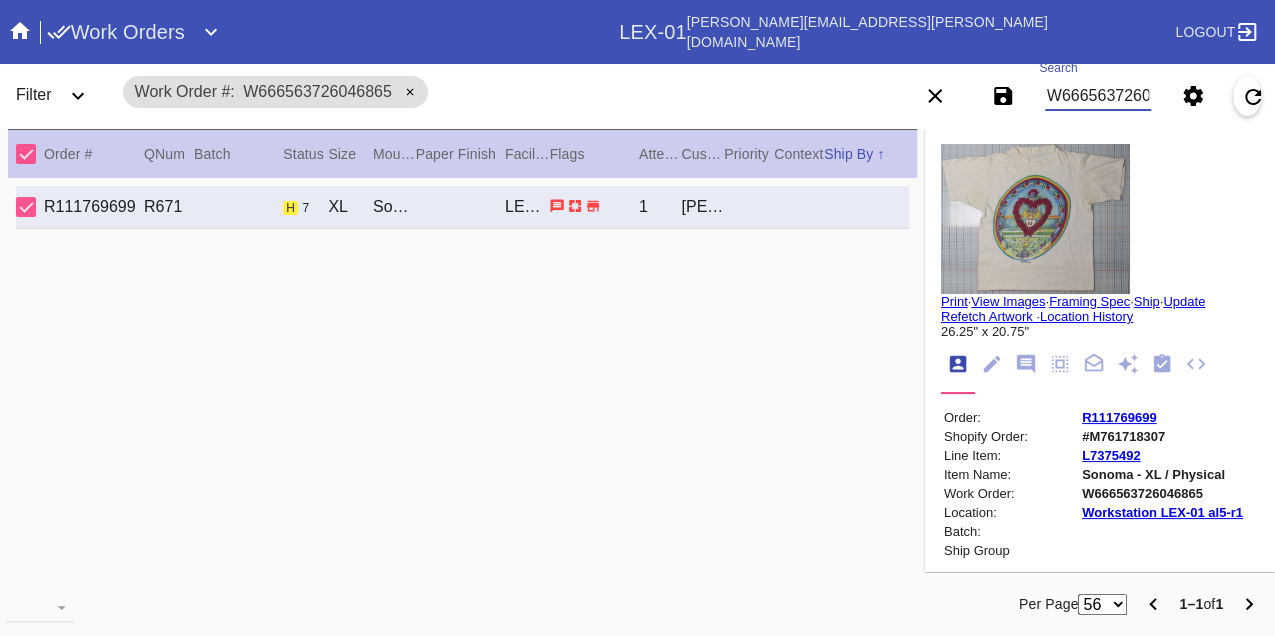 click on "W666563726046865" at bounding box center [1098, 96] 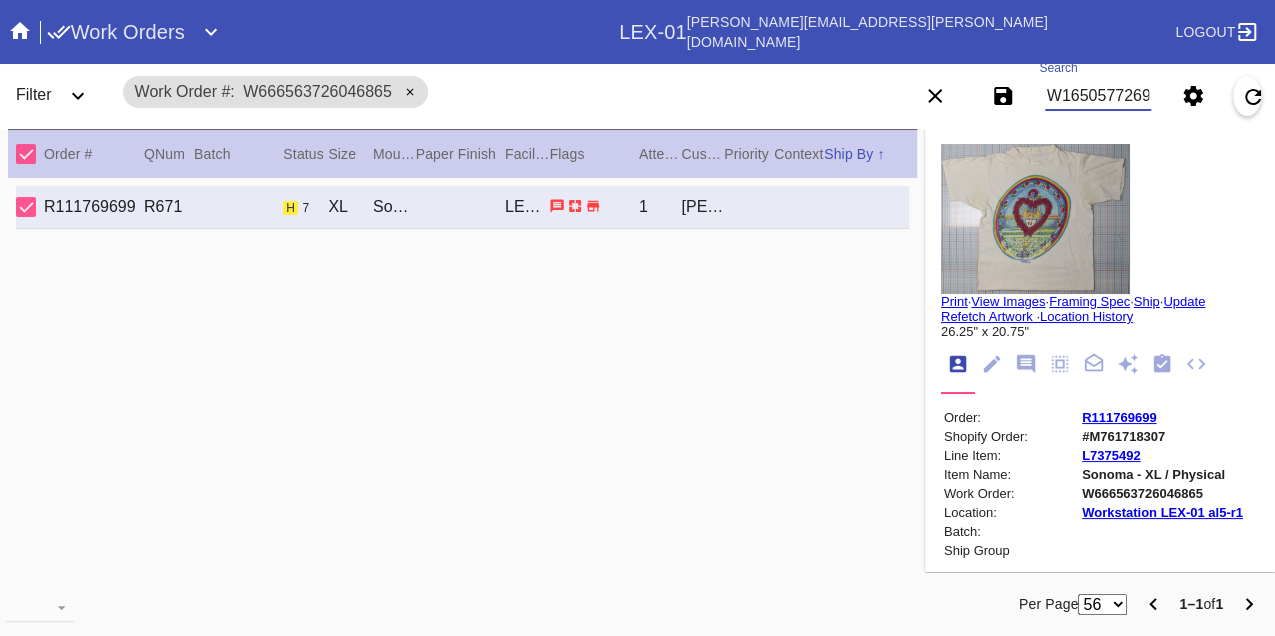 type on "W165057726918526" 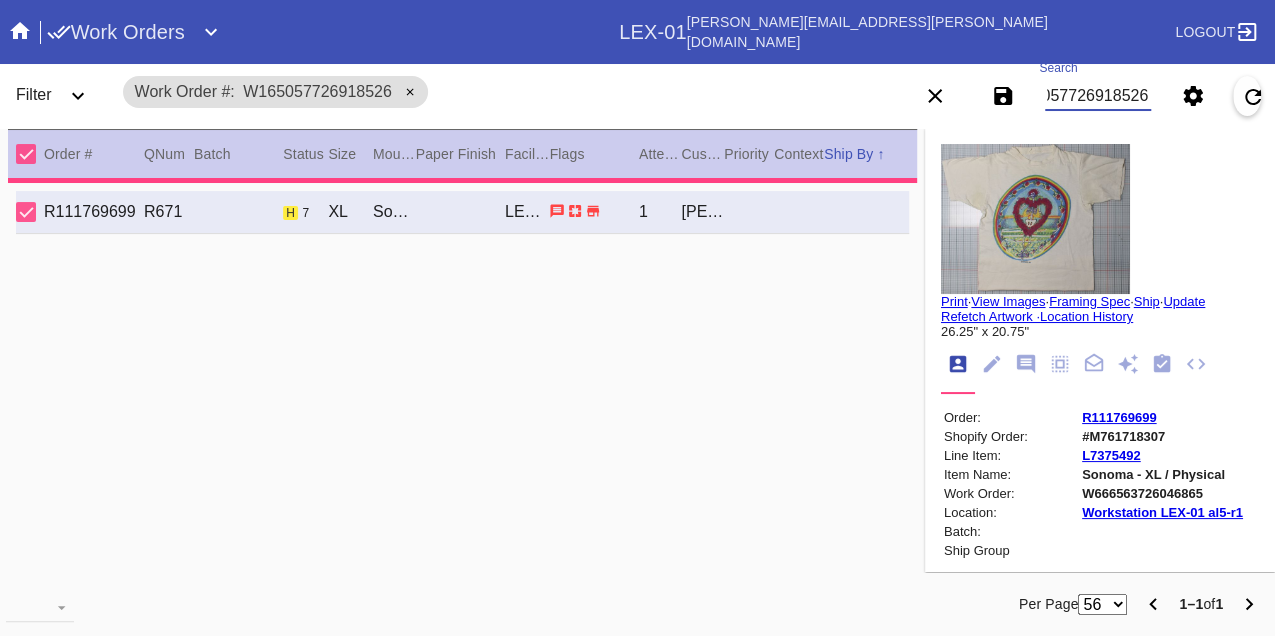 type on "3.25" 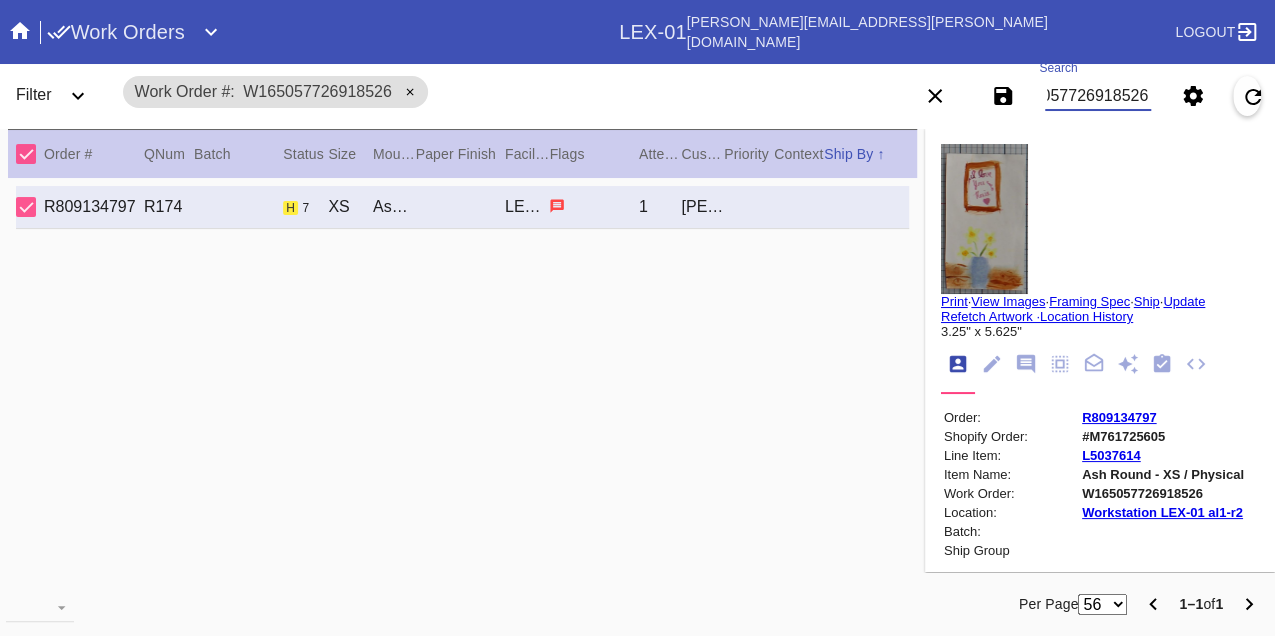 scroll, scrollTop: 0, scrollLeft: 0, axis: both 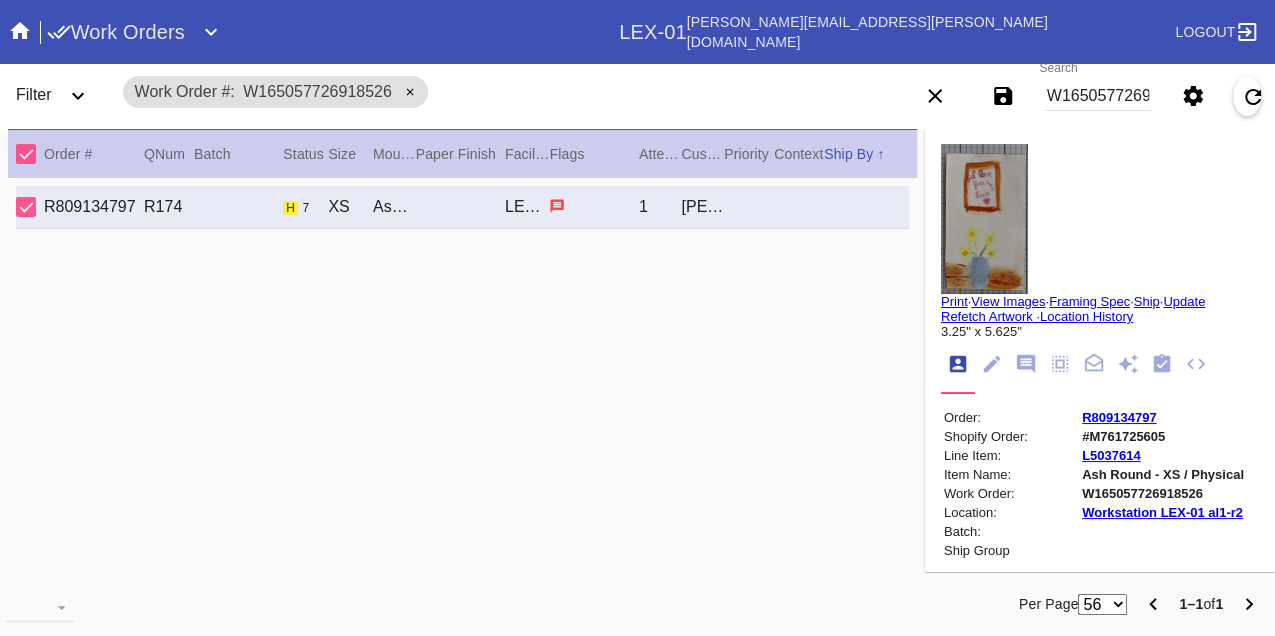 click on "W165057726918526" at bounding box center [1098, 96] 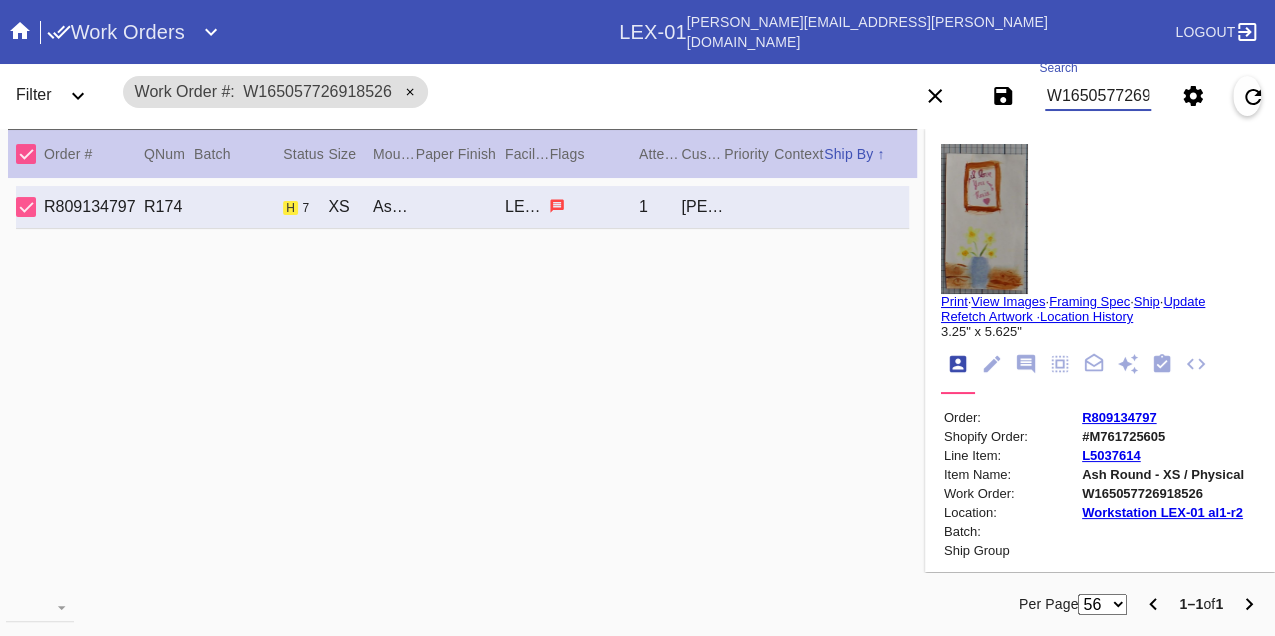 click on "W165057726918526" at bounding box center [1098, 96] 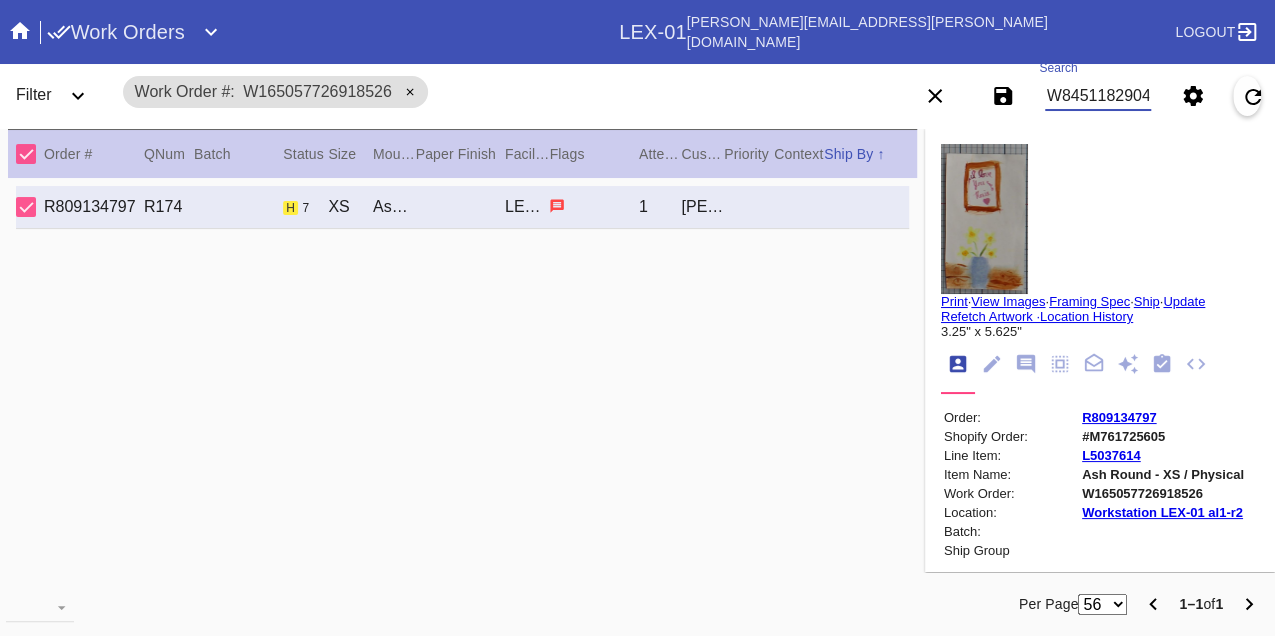 type on "W845118290472705" 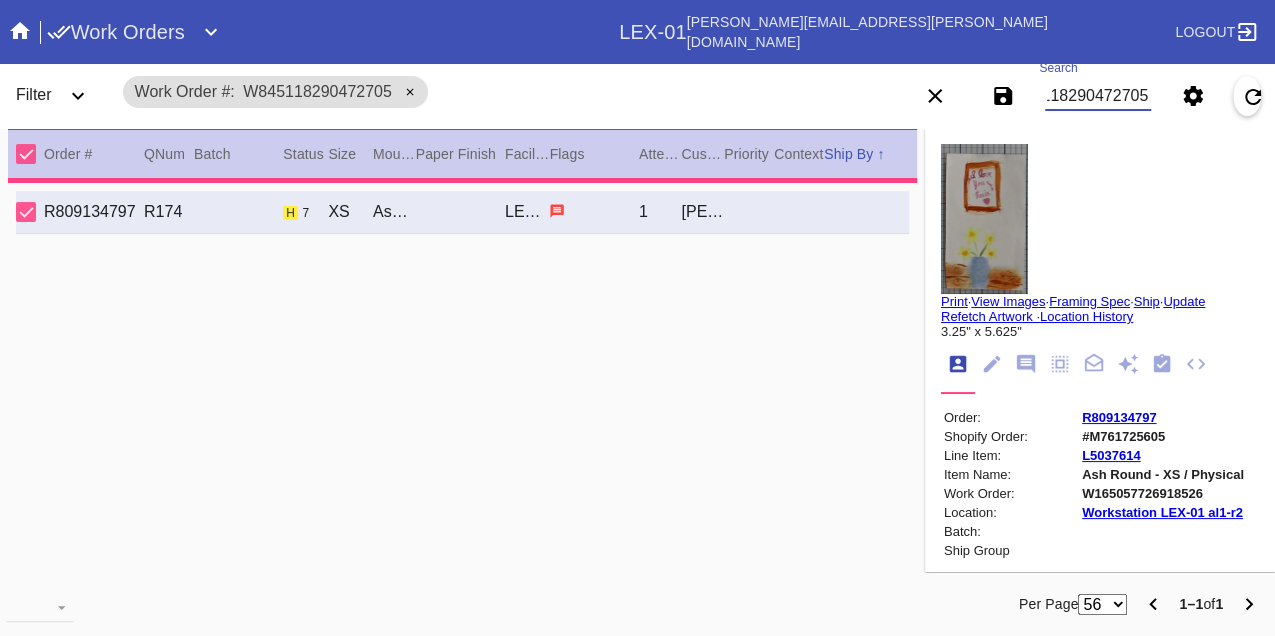 type on "10.5" 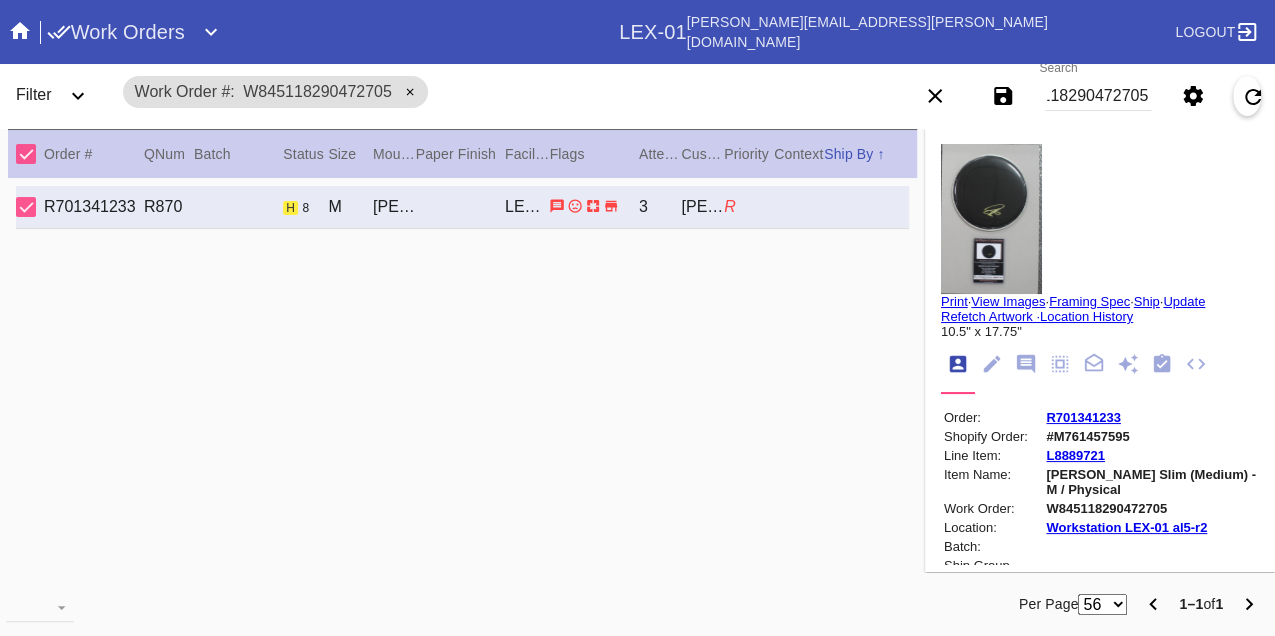 scroll, scrollTop: 0, scrollLeft: 0, axis: both 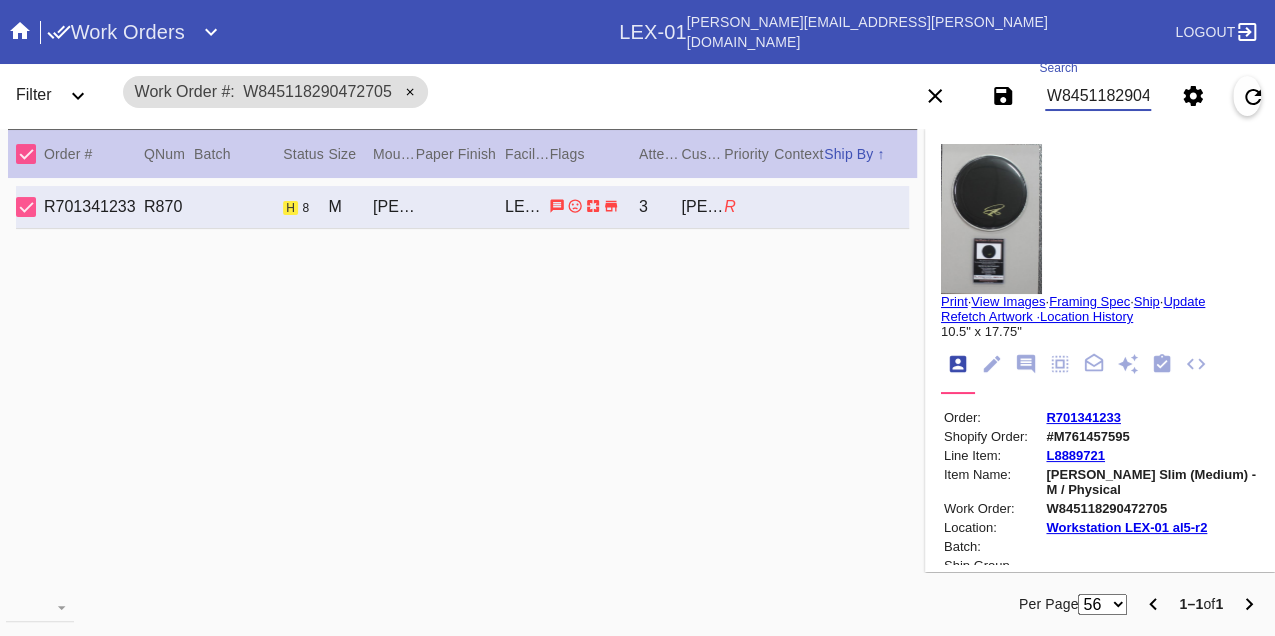 click on "W845118290472705" at bounding box center [1098, 96] 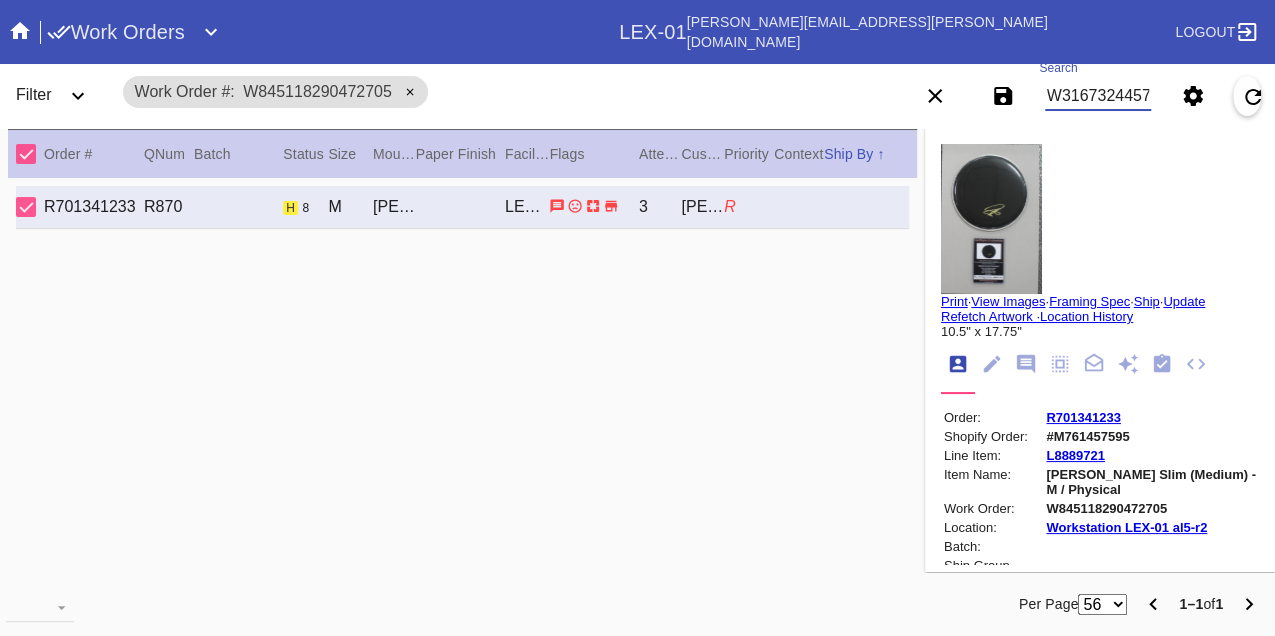 type on "W316732445706227" 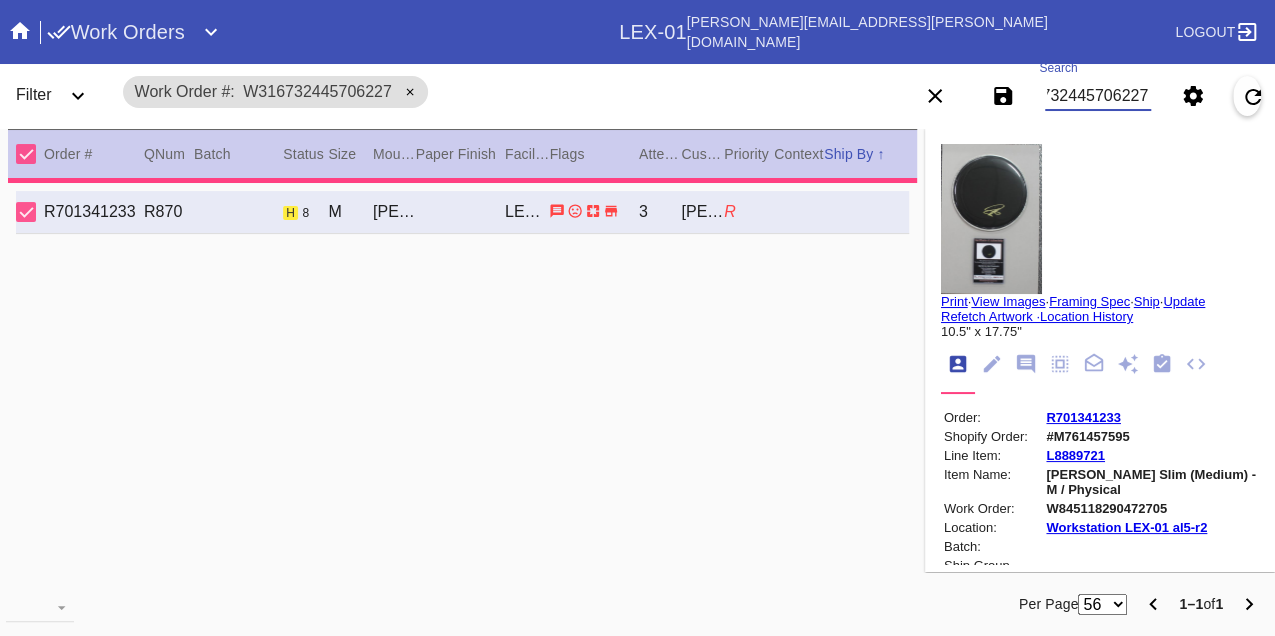type on "17.0" 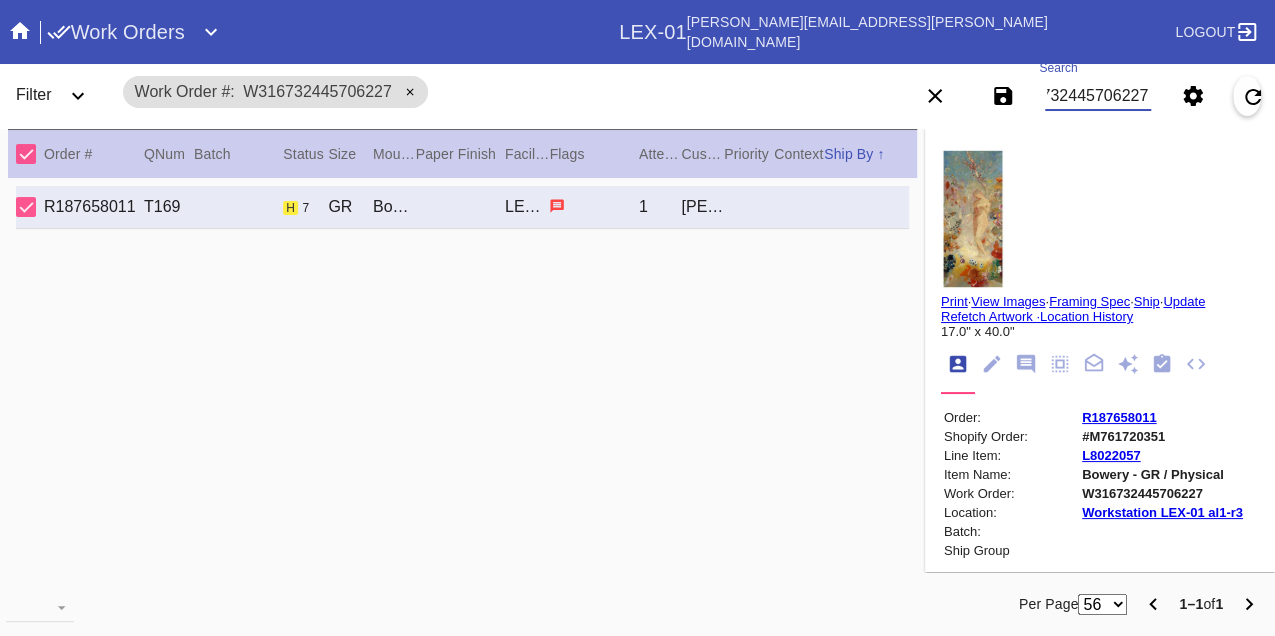 scroll, scrollTop: 0, scrollLeft: 0, axis: both 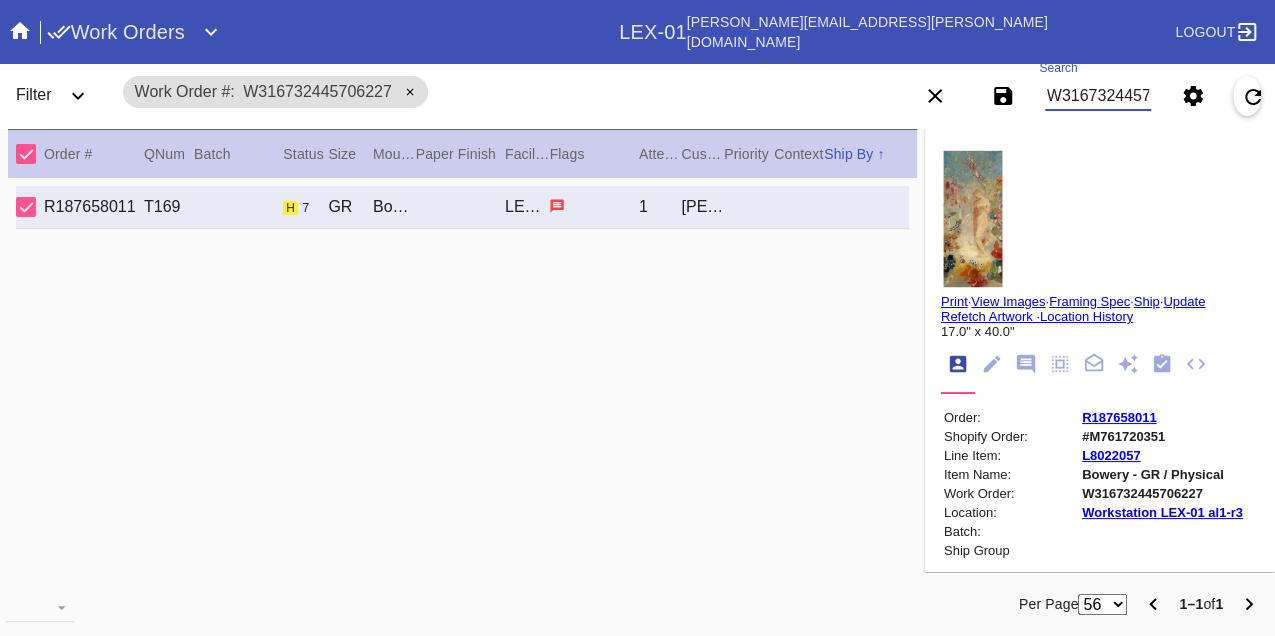 click on "W316732445706227" at bounding box center [1098, 96] 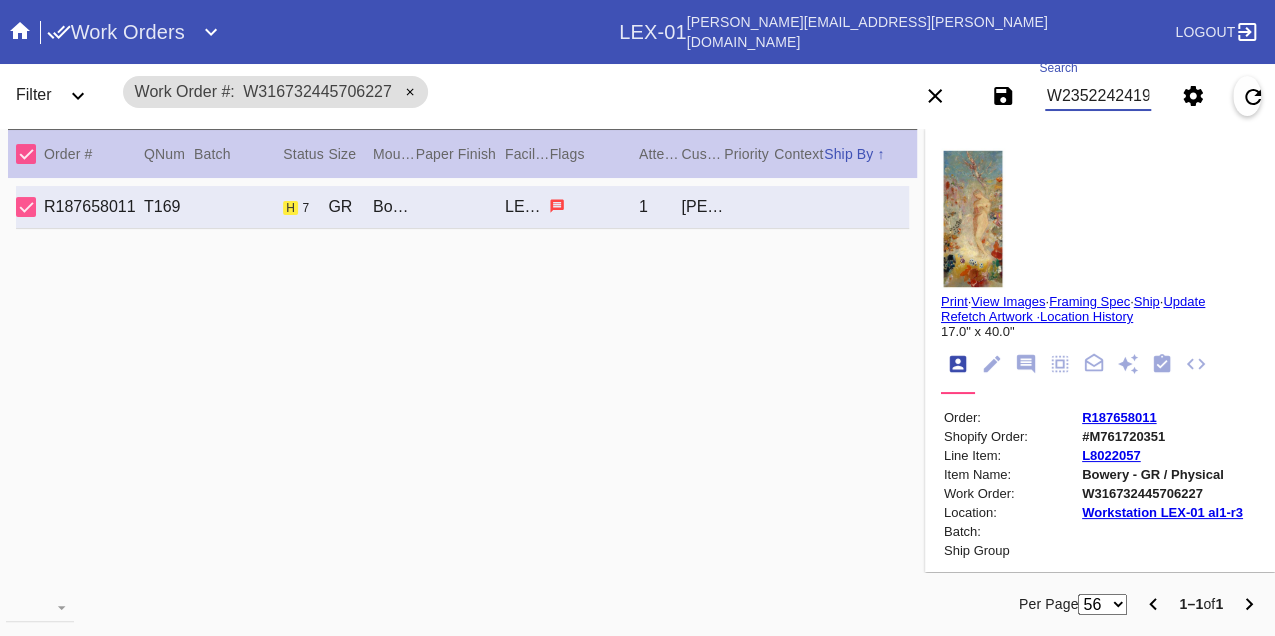 type on "W235224241900982" 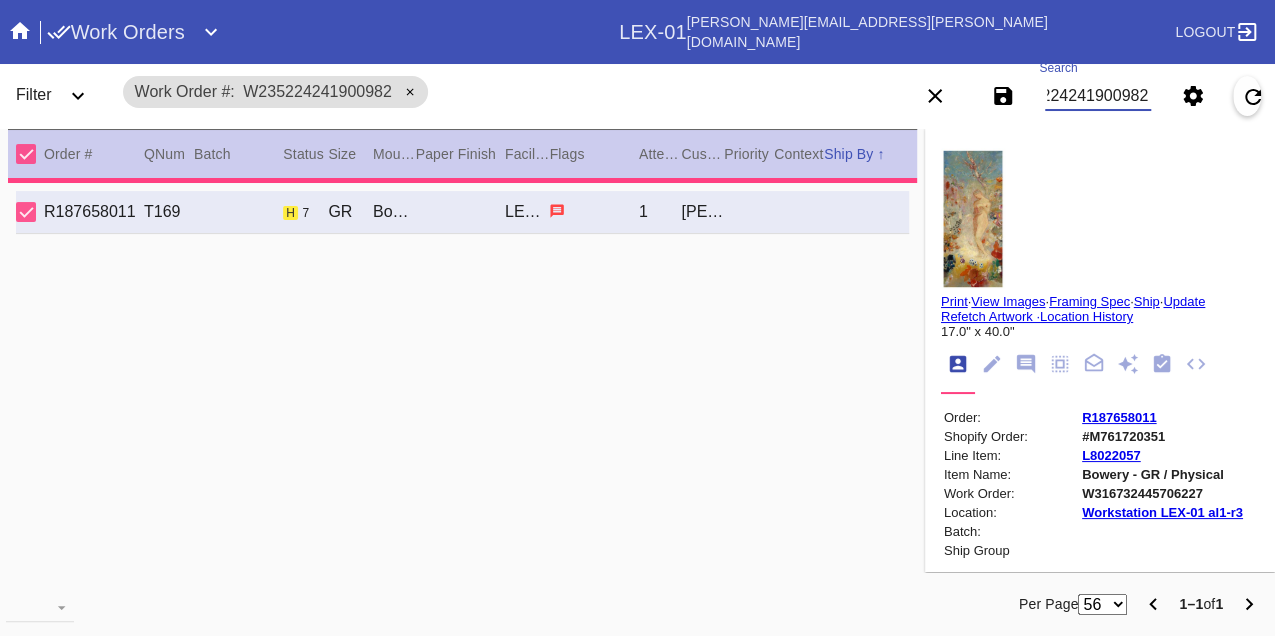 type on "30.125" 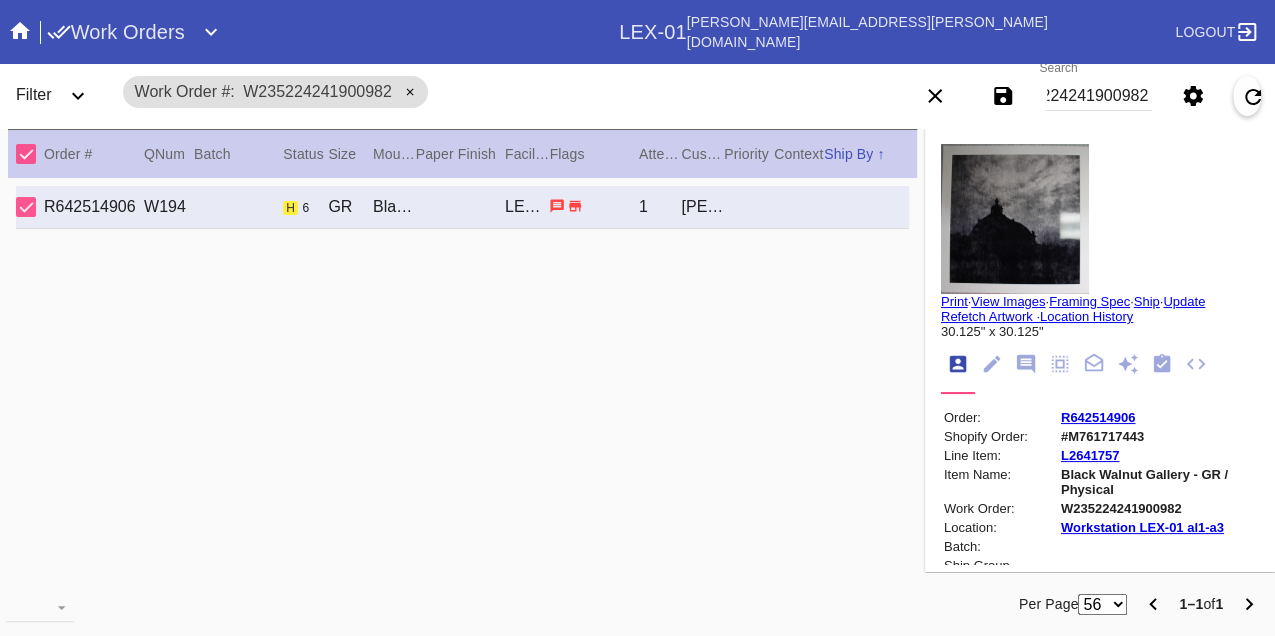 scroll, scrollTop: 0, scrollLeft: 0, axis: both 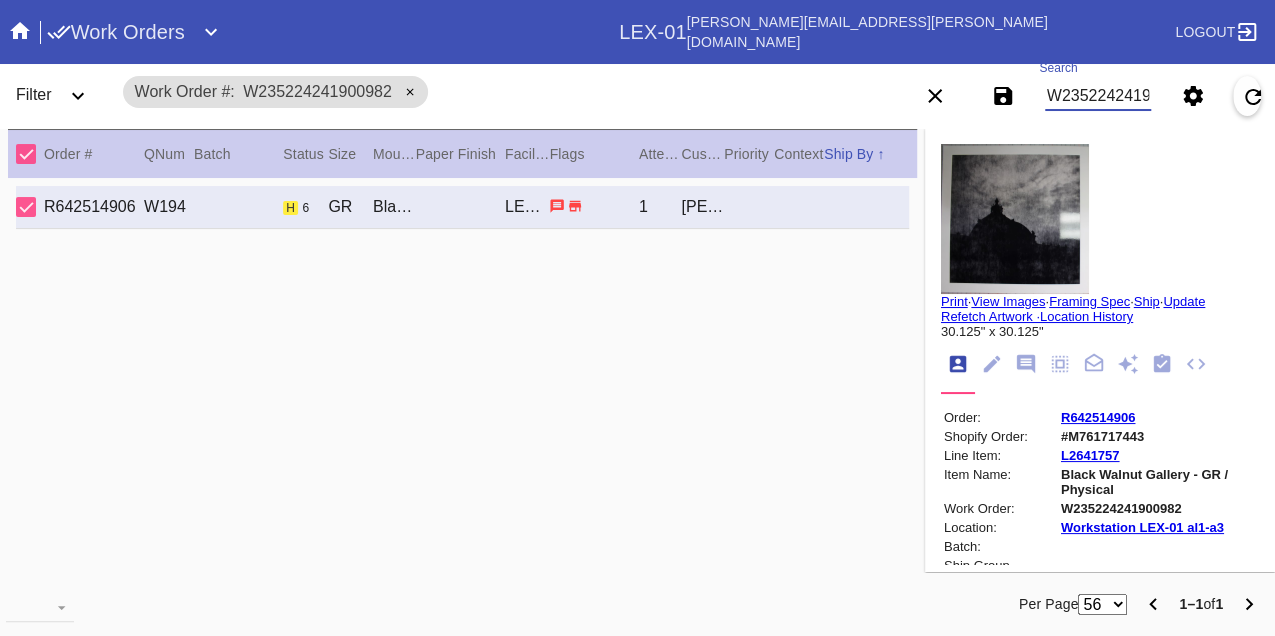click on "W235224241900982" at bounding box center (1098, 96) 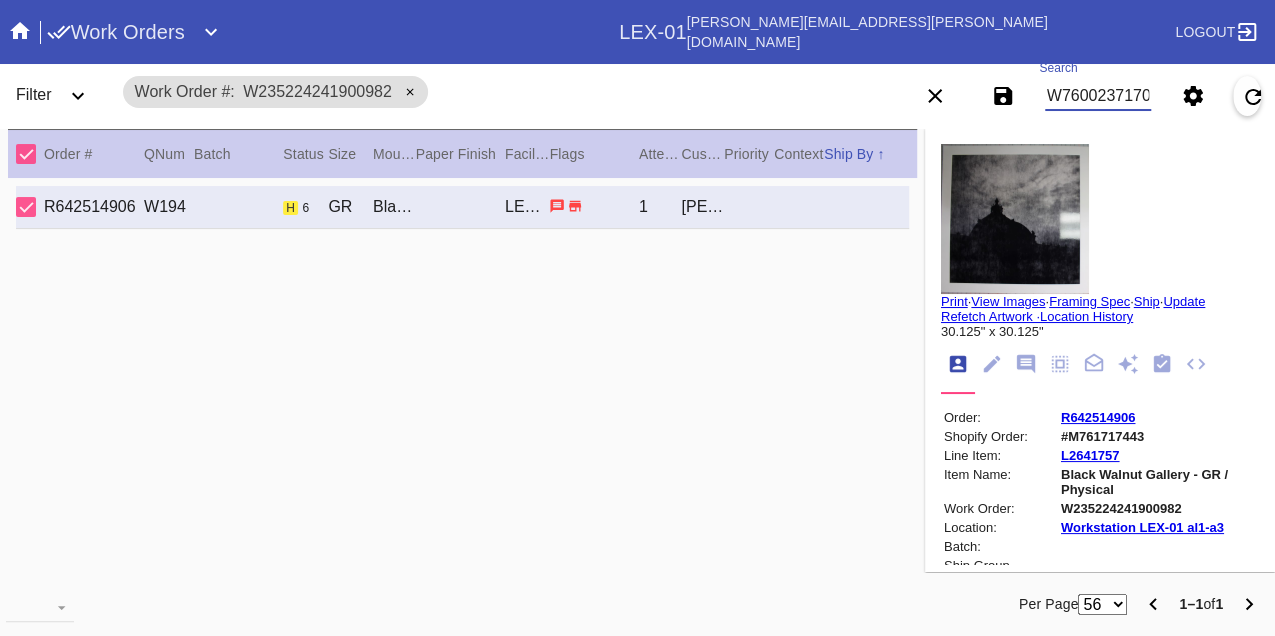type on "W760023717074001" 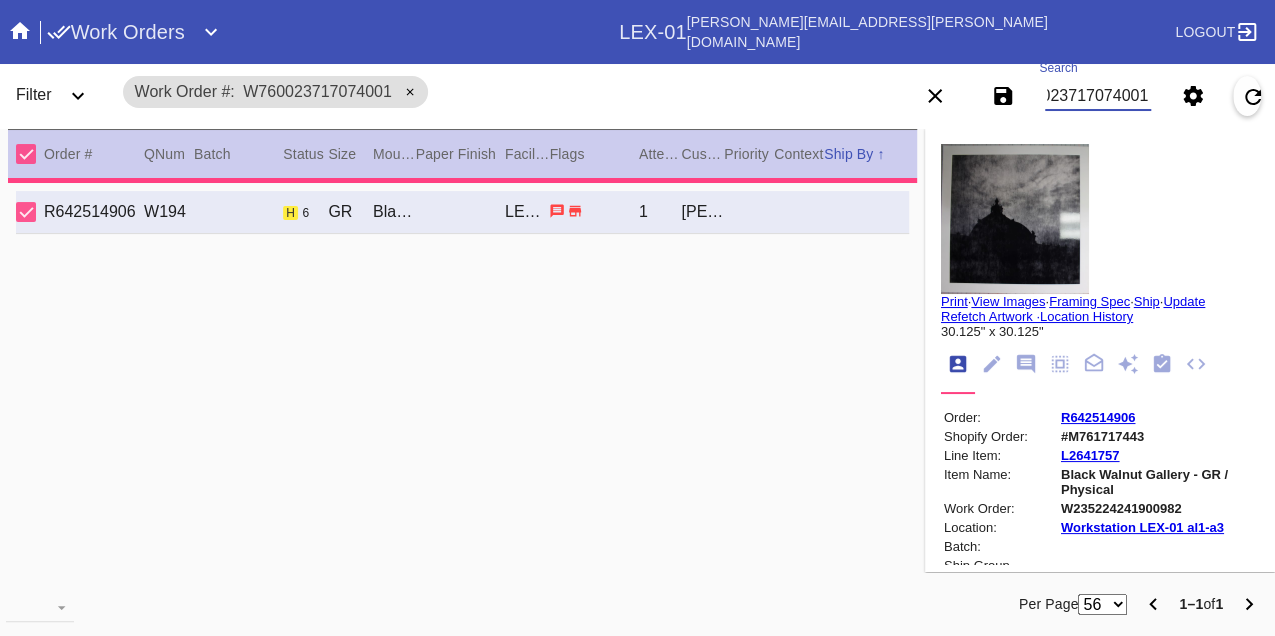 type on "33.5" 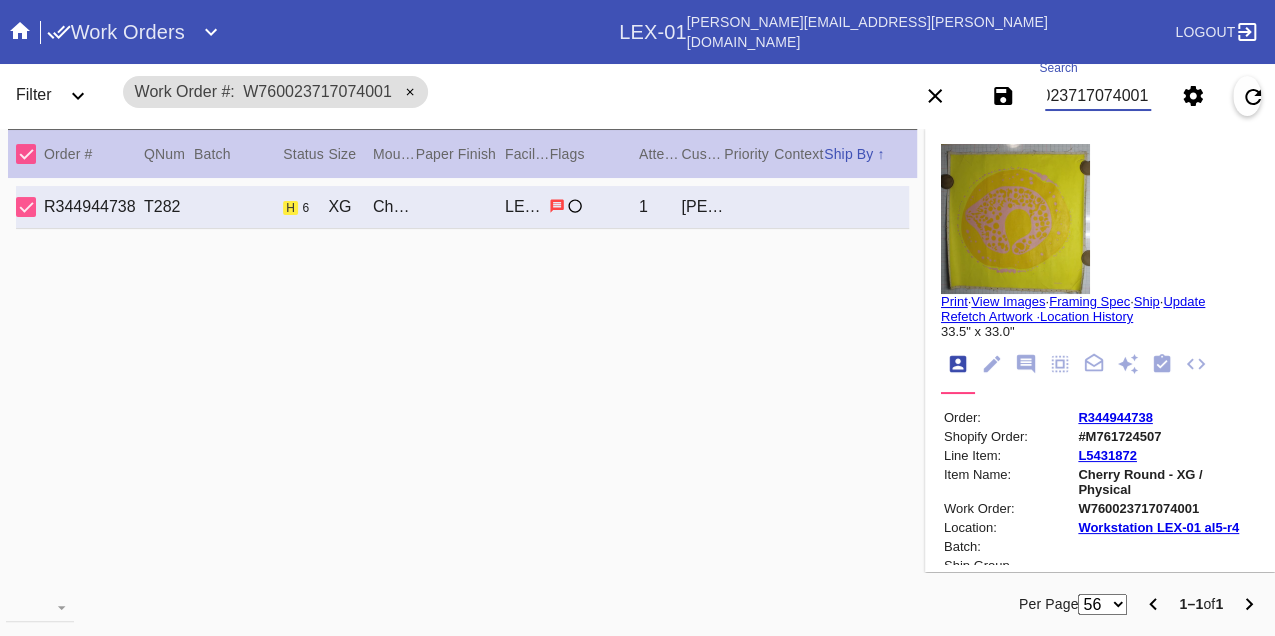 click on "W760023717074001" at bounding box center (1098, 96) 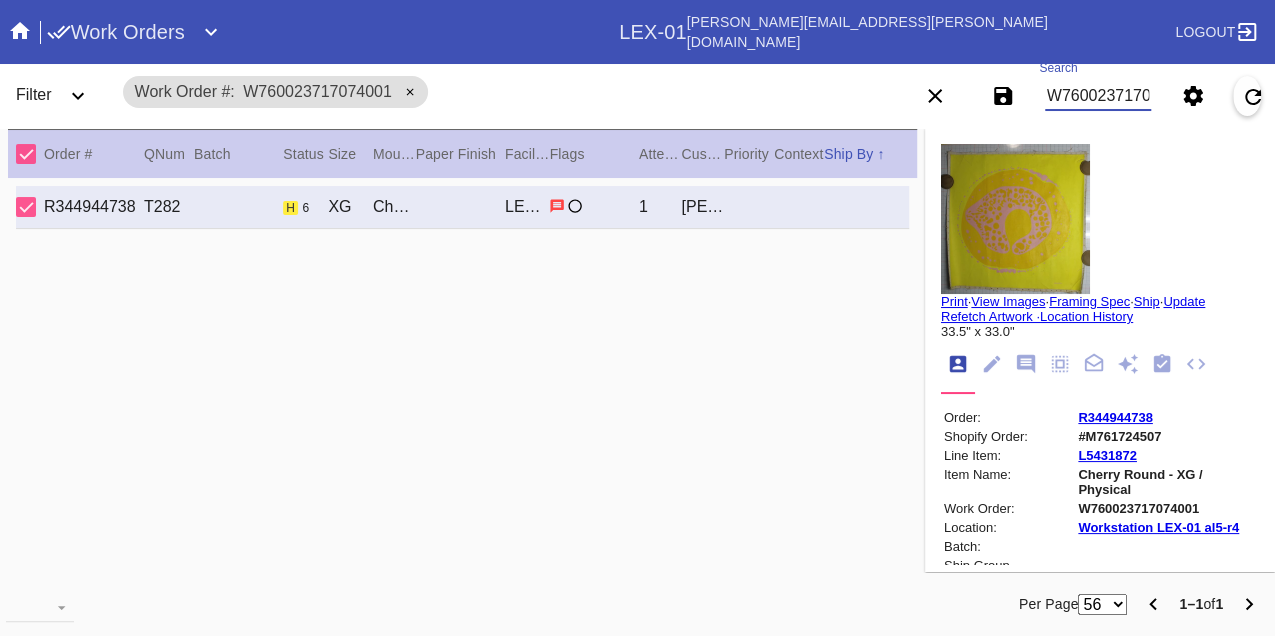 click on "W760023717074001" at bounding box center (1098, 96) 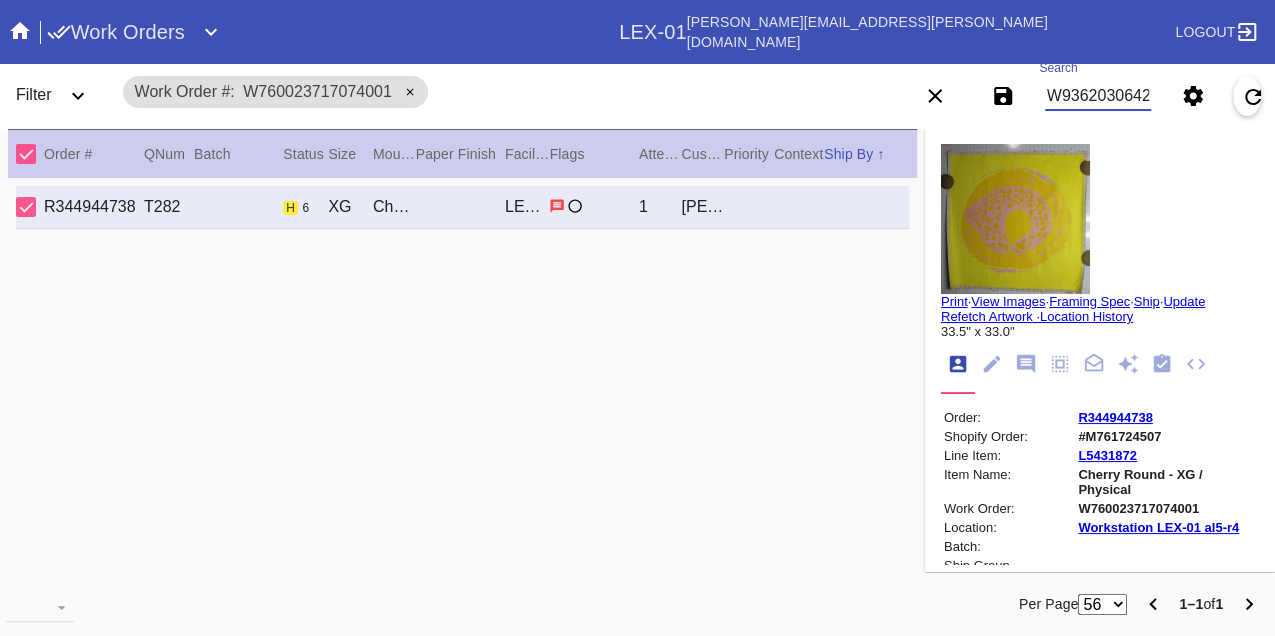 type on "W936203064275201" 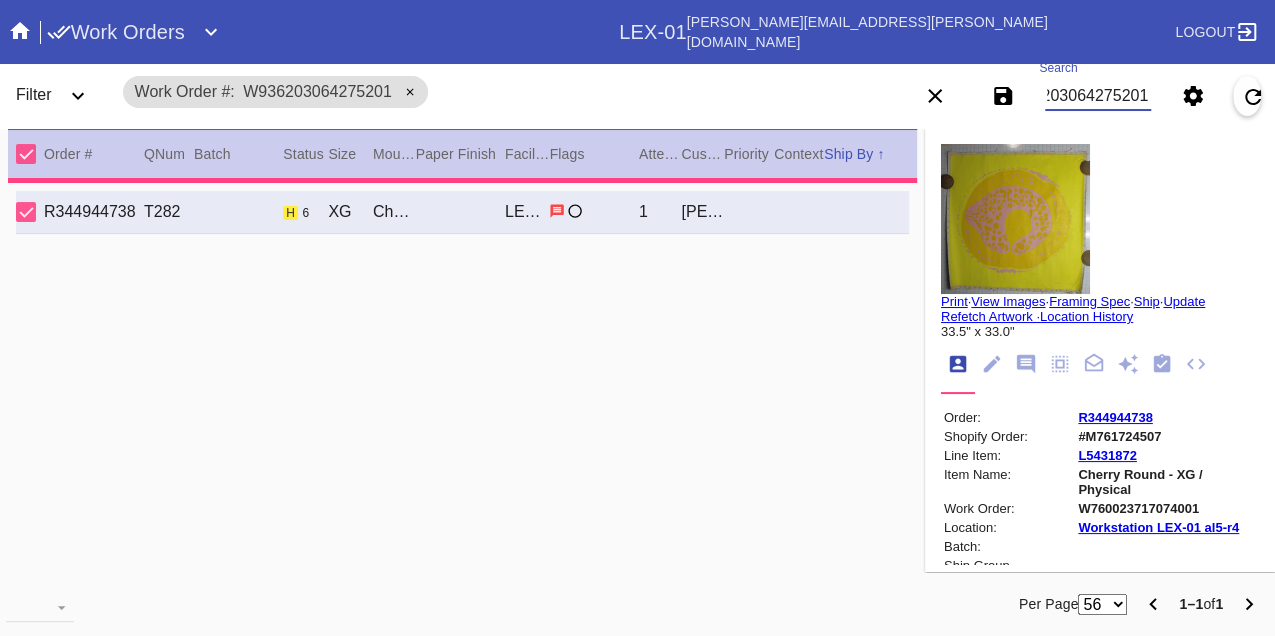 type on "39.125" 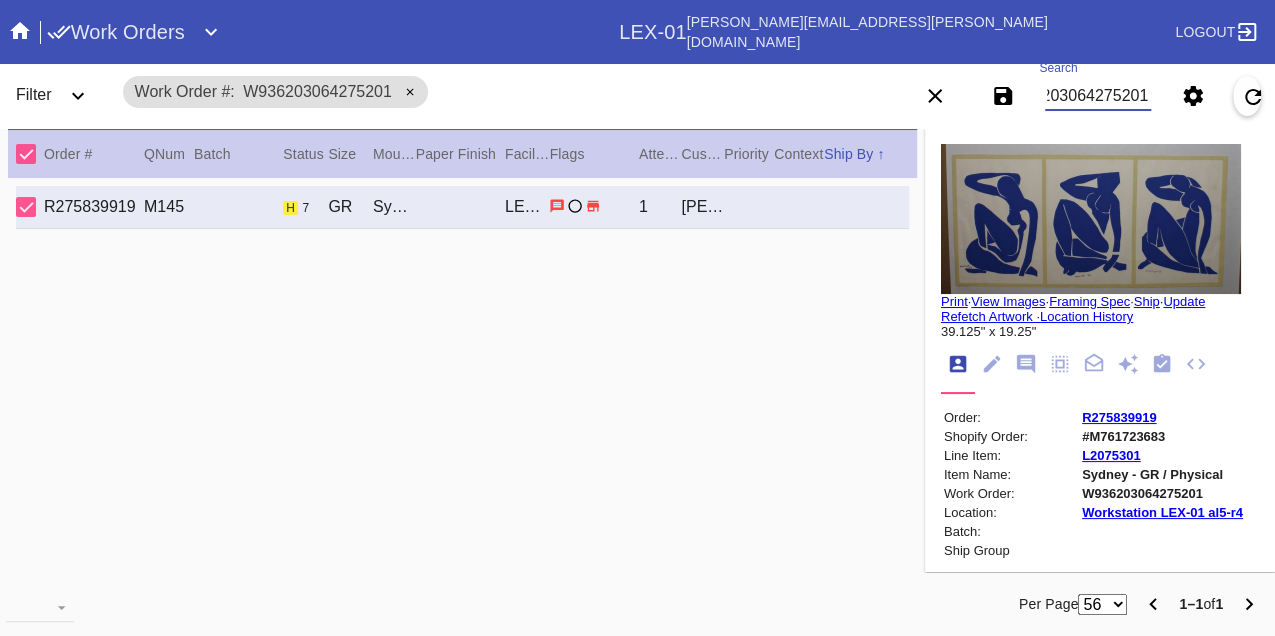 click on "W936203064275201" at bounding box center [1098, 96] 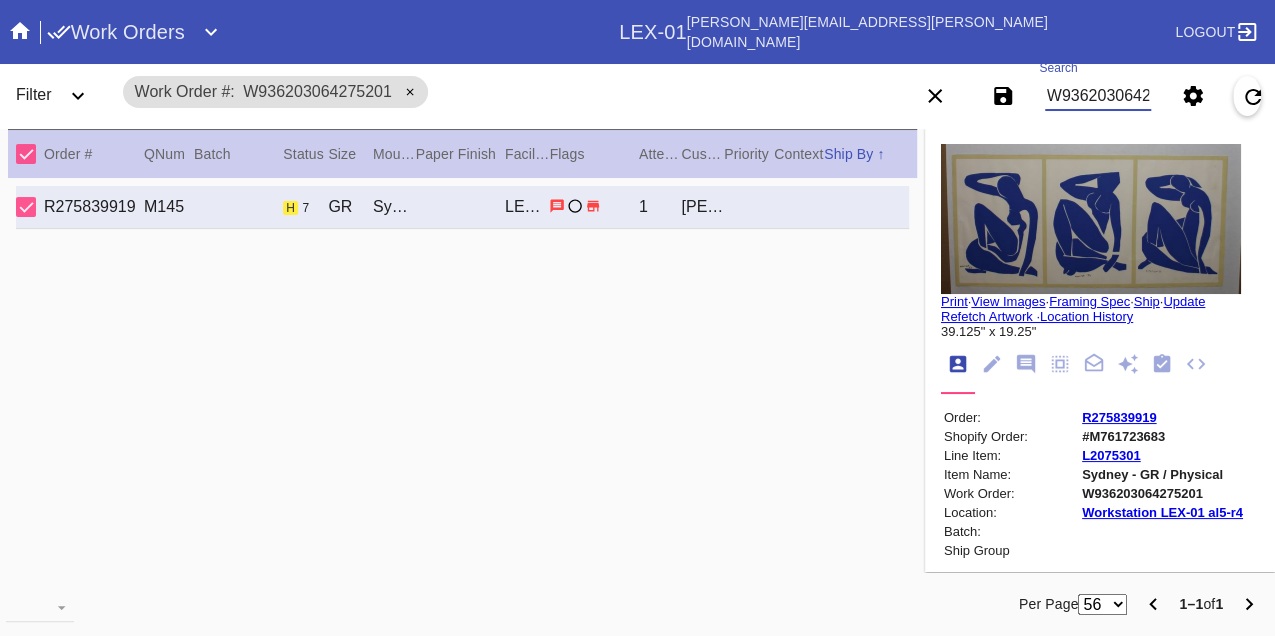 click on "W936203064275201" at bounding box center (1098, 96) 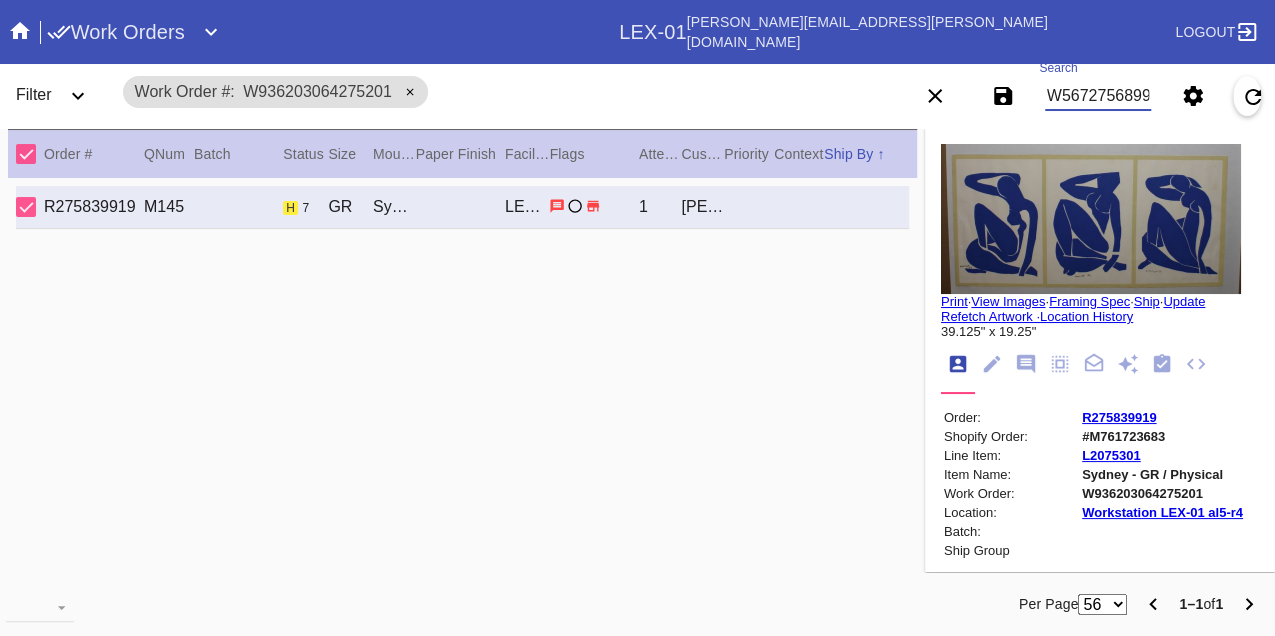 type on "W567275689977739" 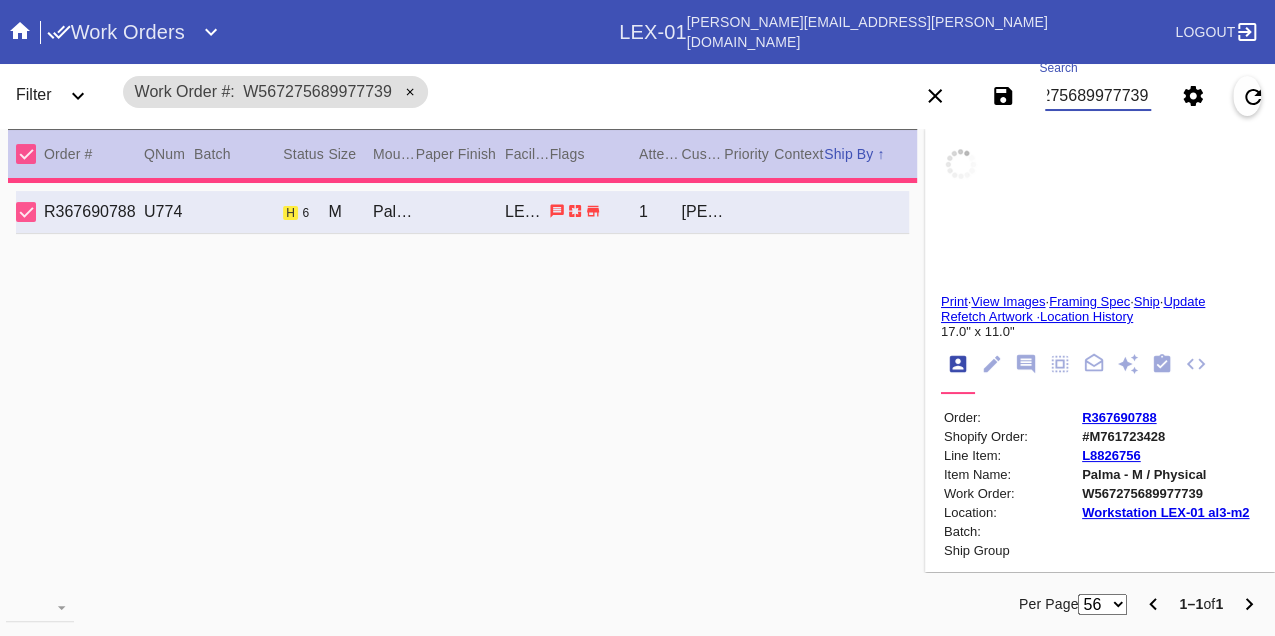 type on "17.0" 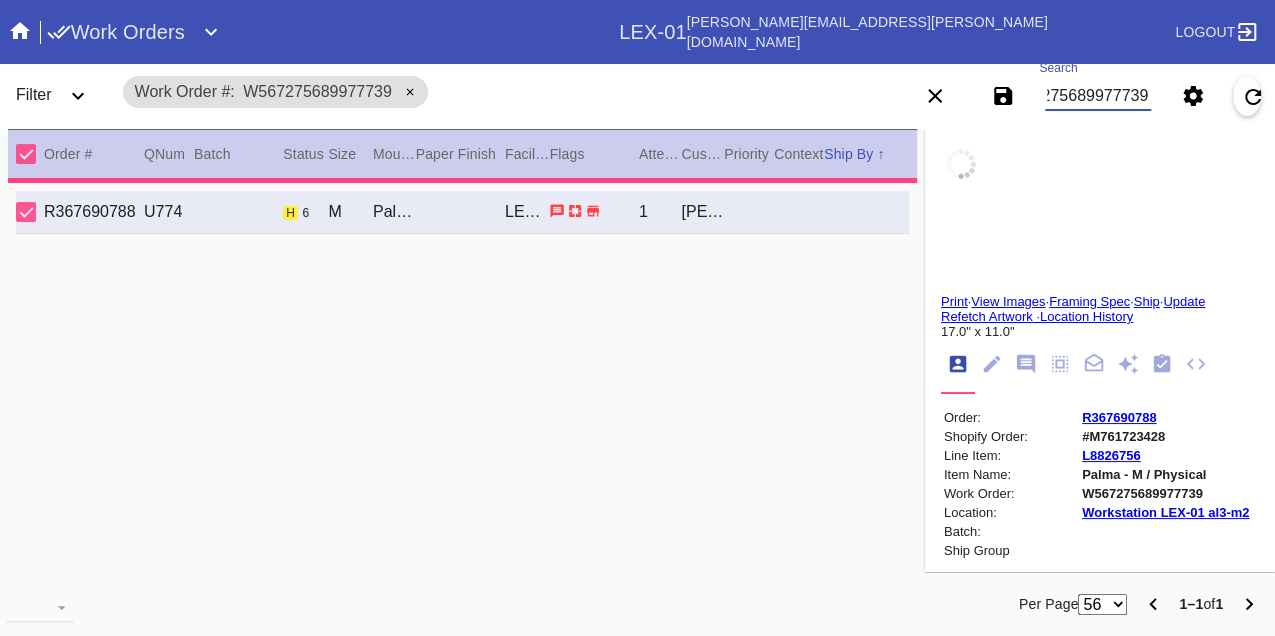 type on "11.0" 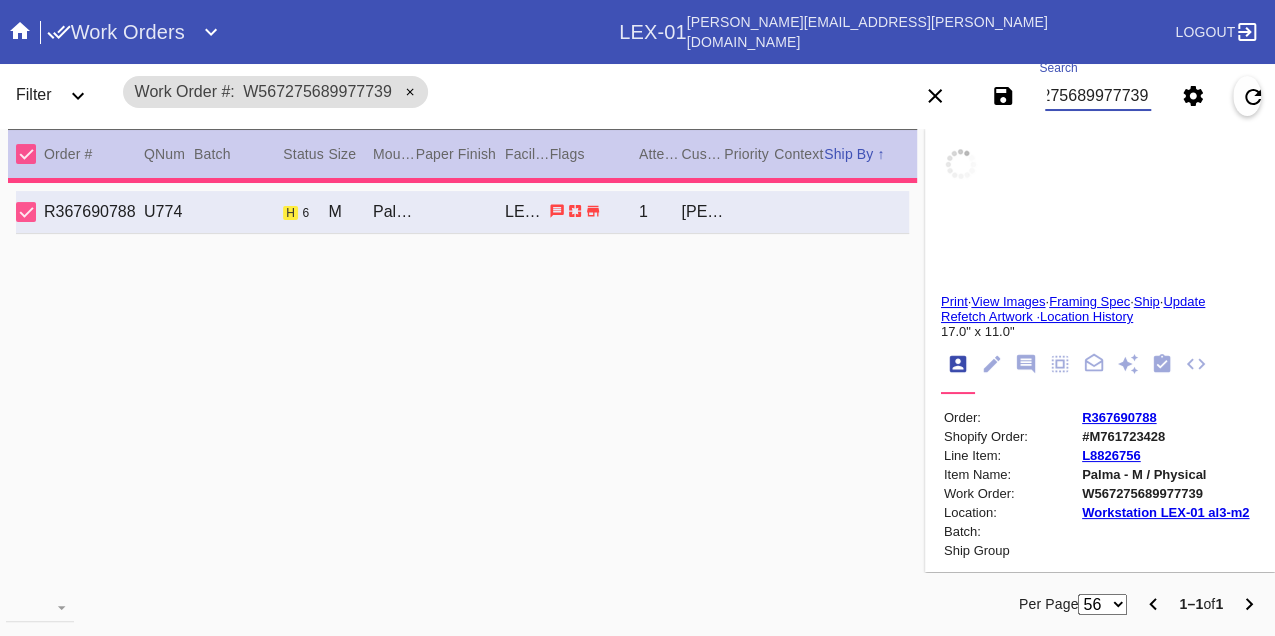 type on "[DATE]" 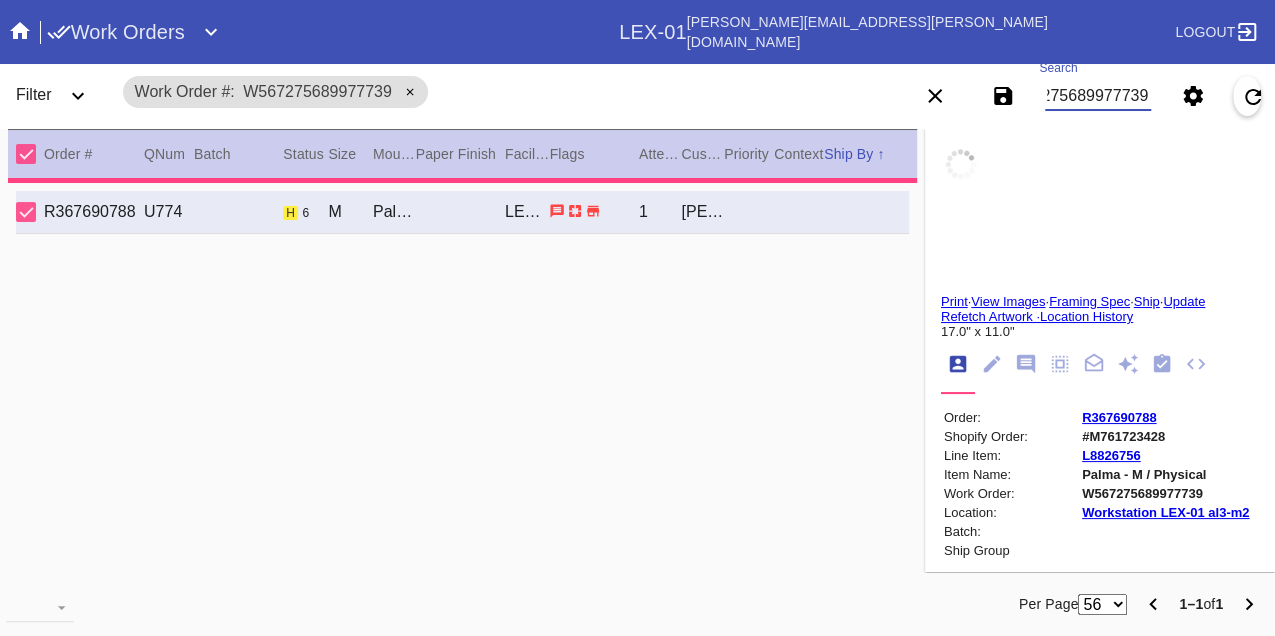 type on "1.5" 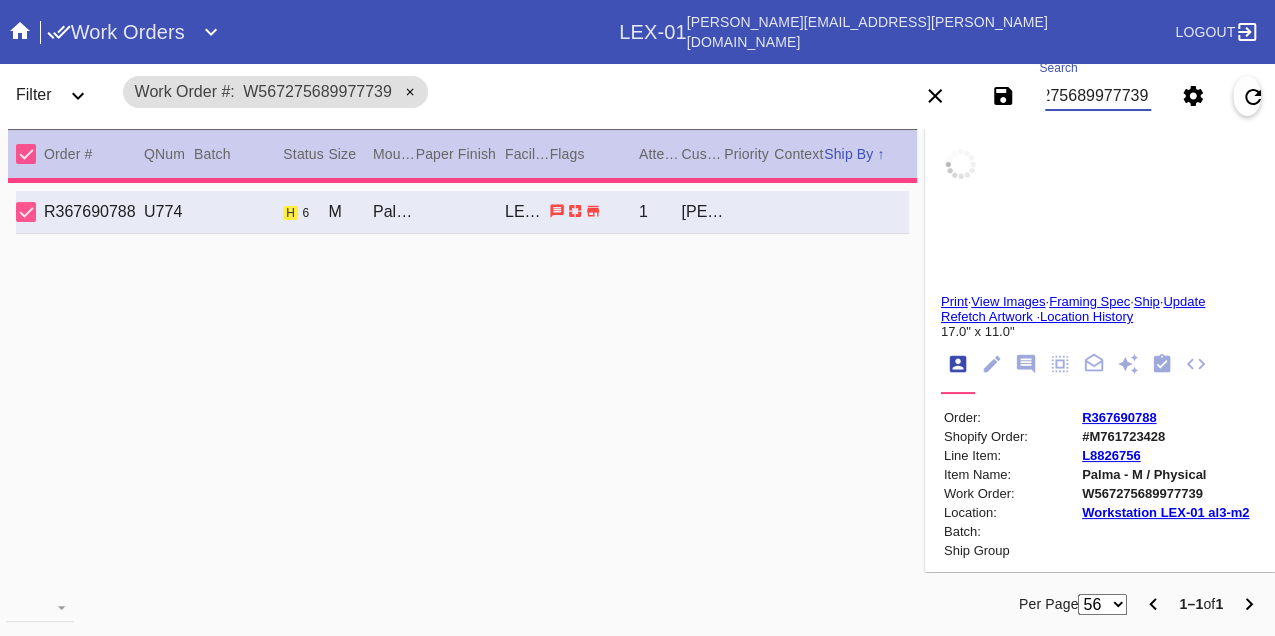 type on "1.5" 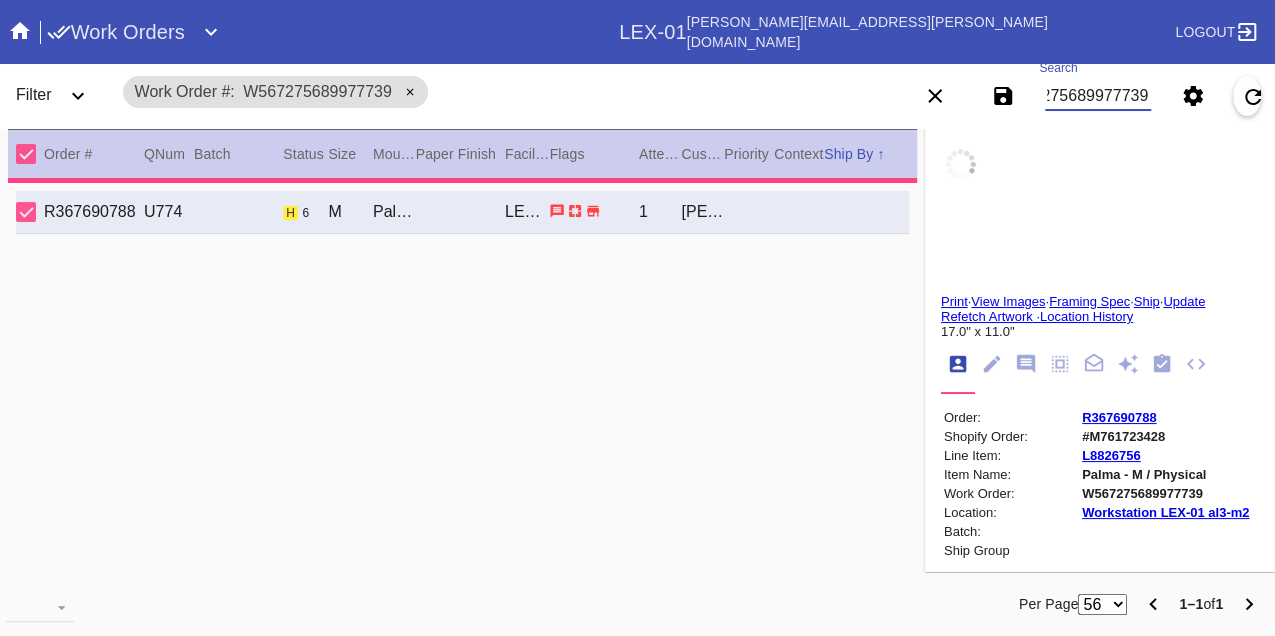 type on "1.5" 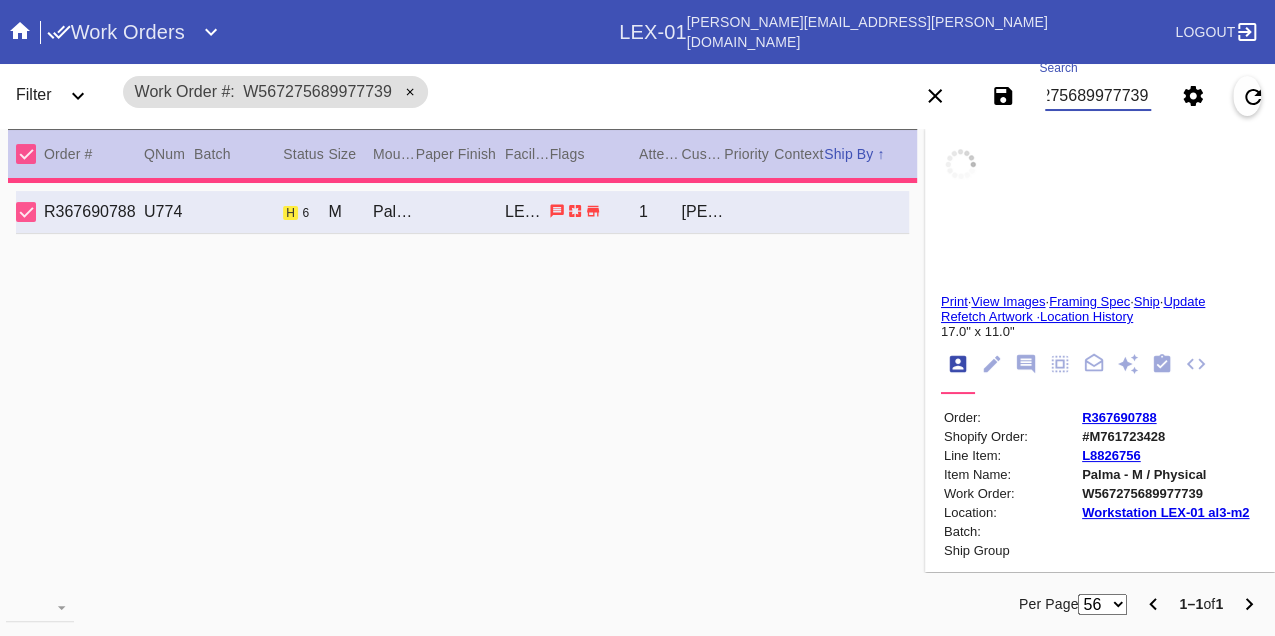 type on "1.5" 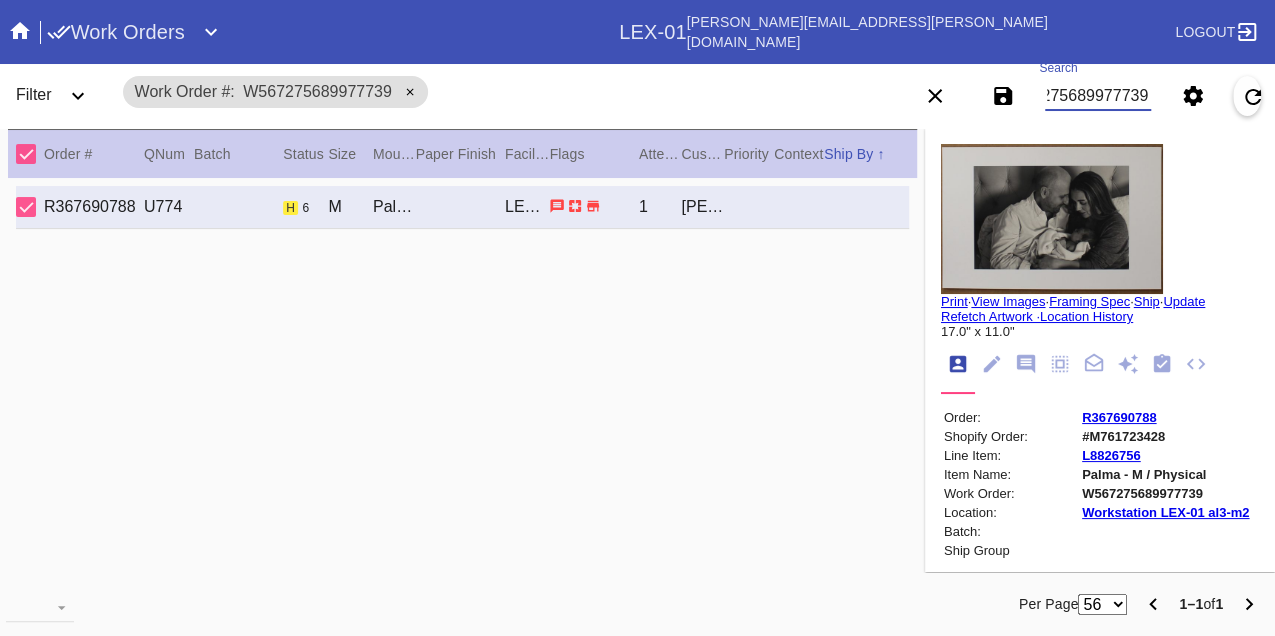 scroll, scrollTop: 0, scrollLeft: 0, axis: both 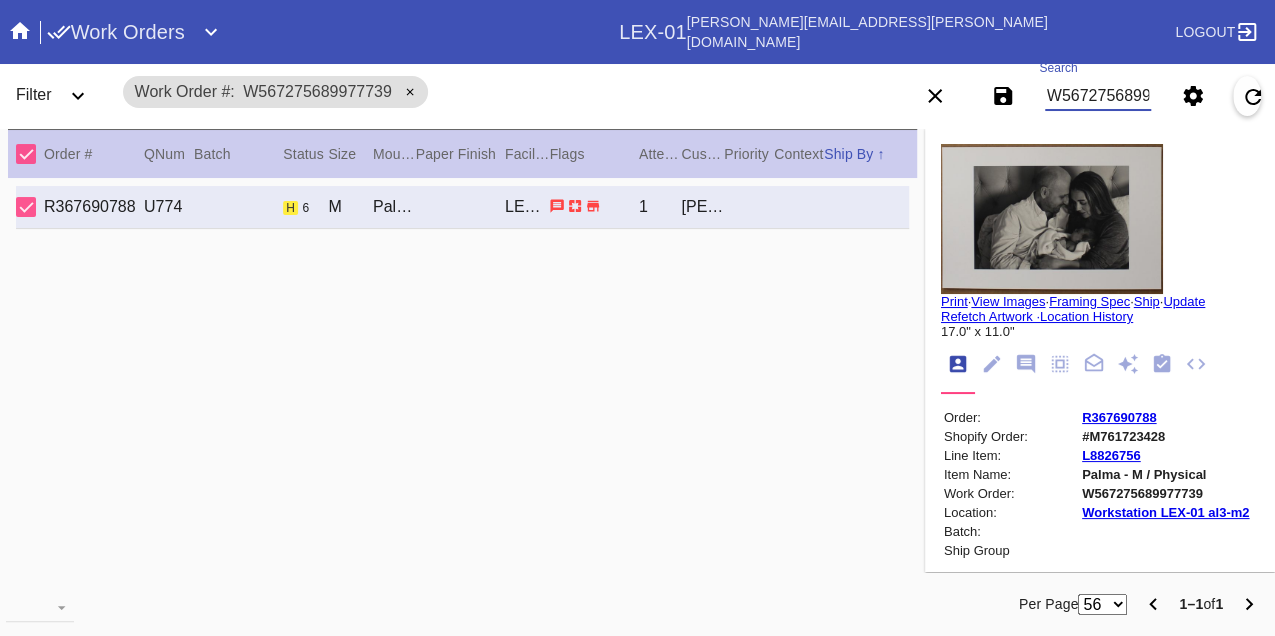 click on "W567275689977739" at bounding box center [1098, 96] 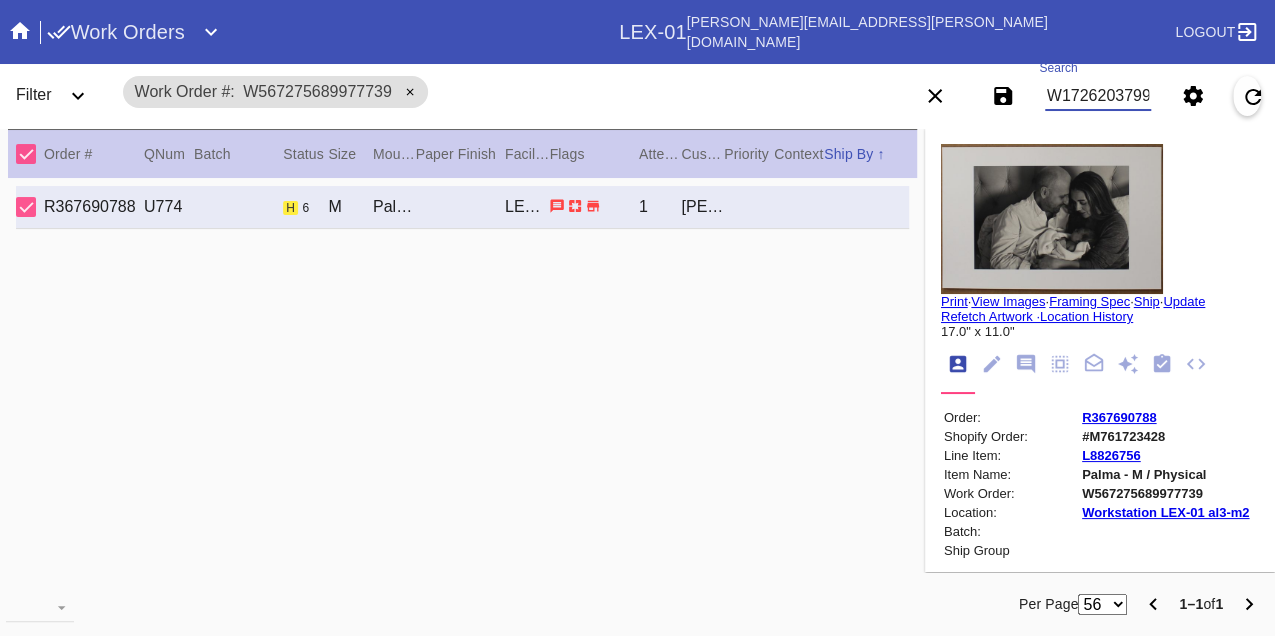 type on "W172620379944201" 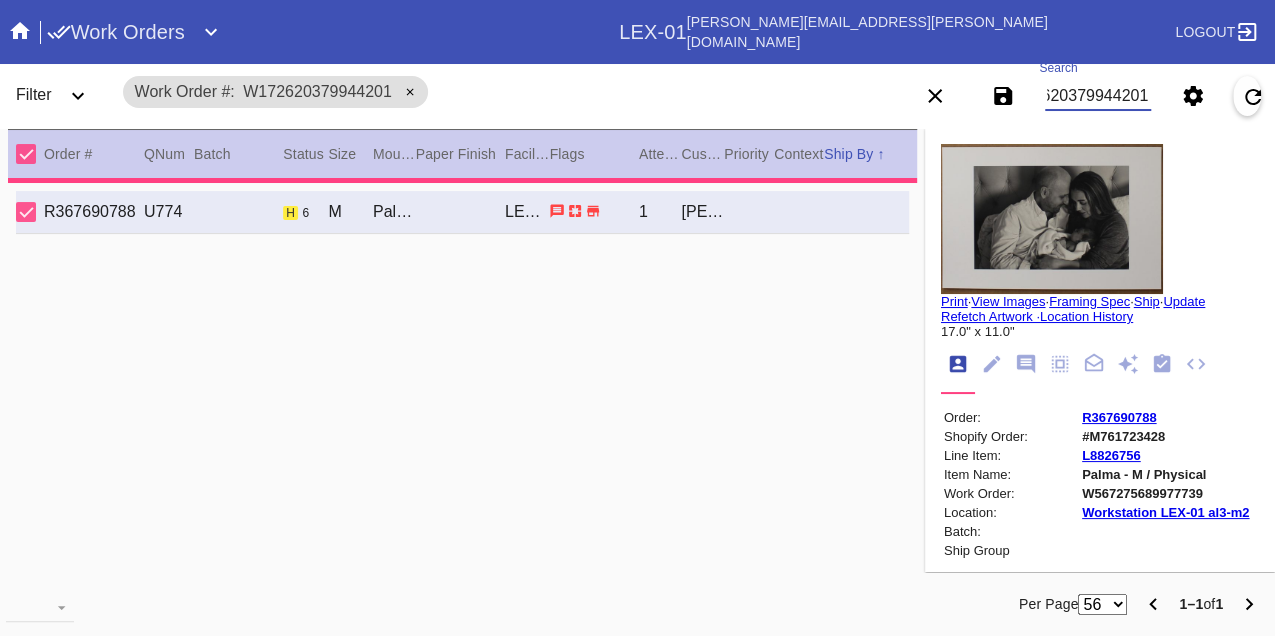 type on "12.0" 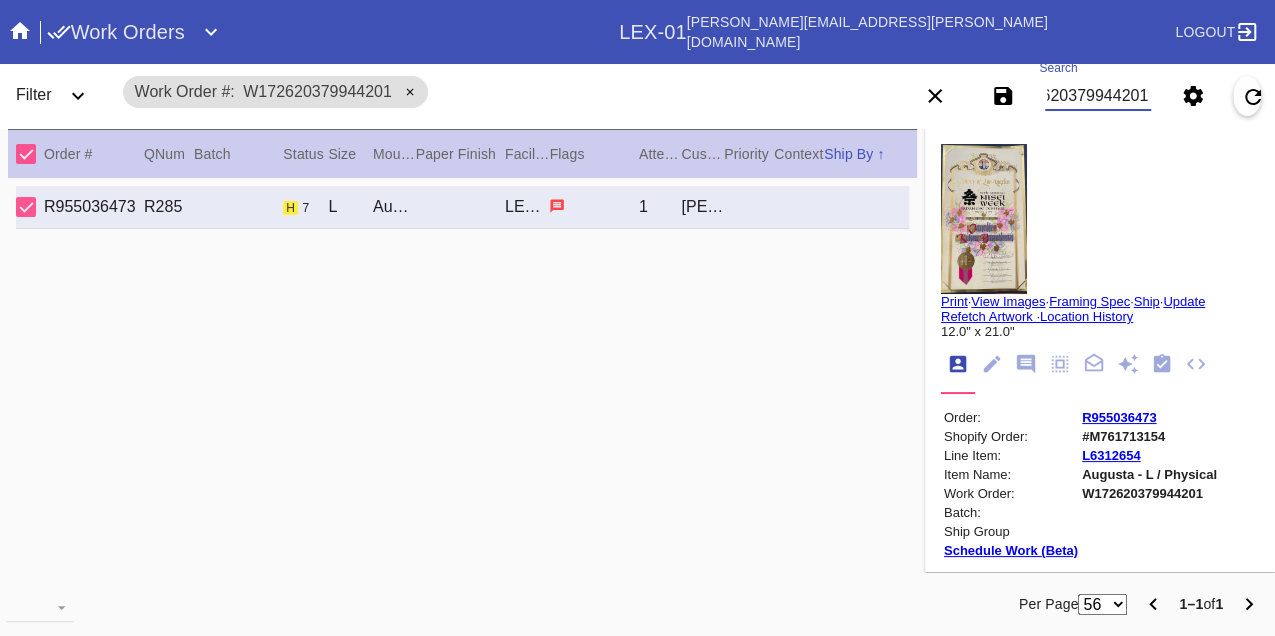 click on "W172620379944201" at bounding box center [1098, 96] 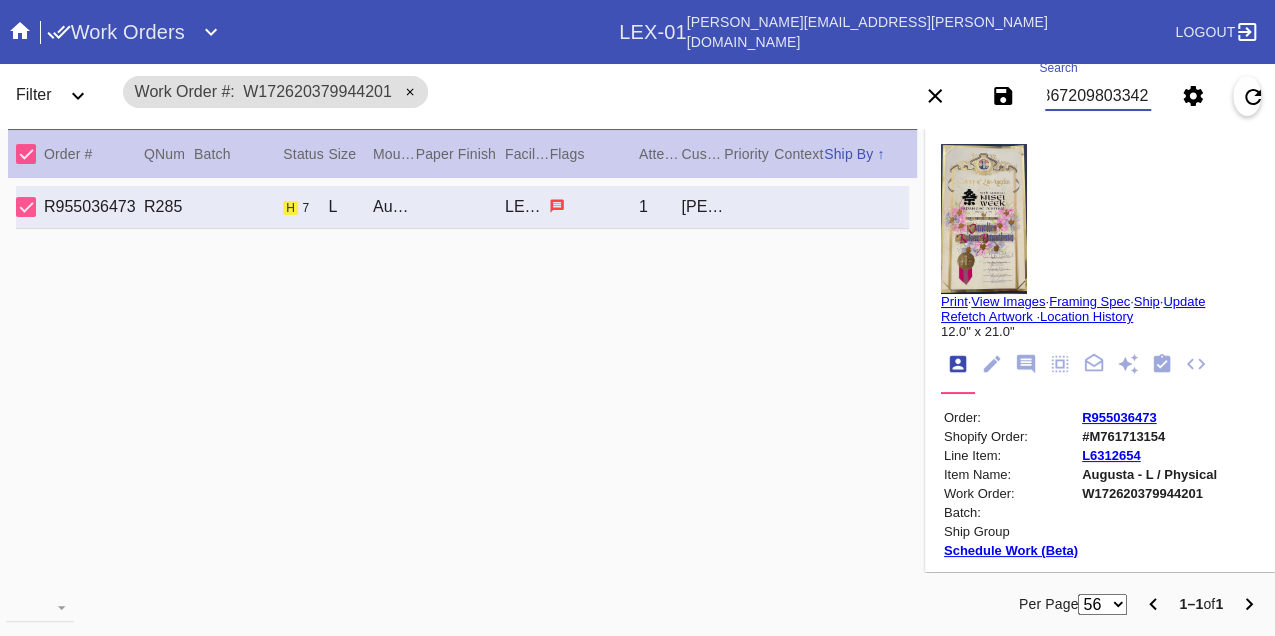 scroll, scrollTop: 0, scrollLeft: 48, axis: horizontal 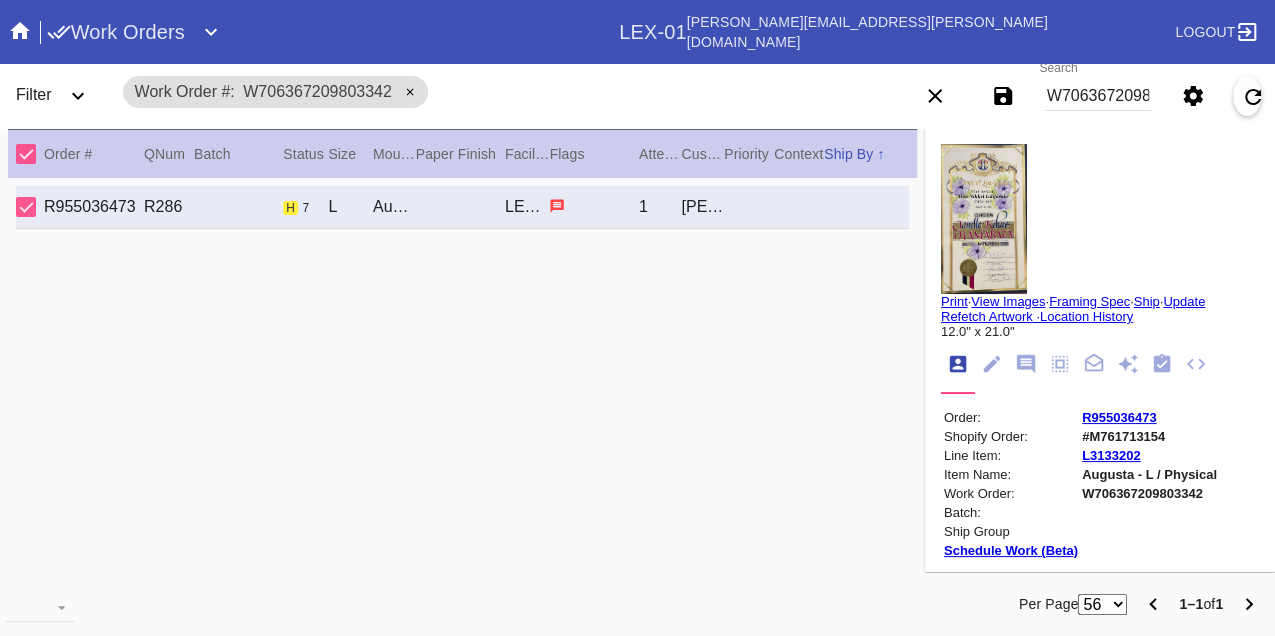 click on "W706367209803342" at bounding box center (1098, 96) 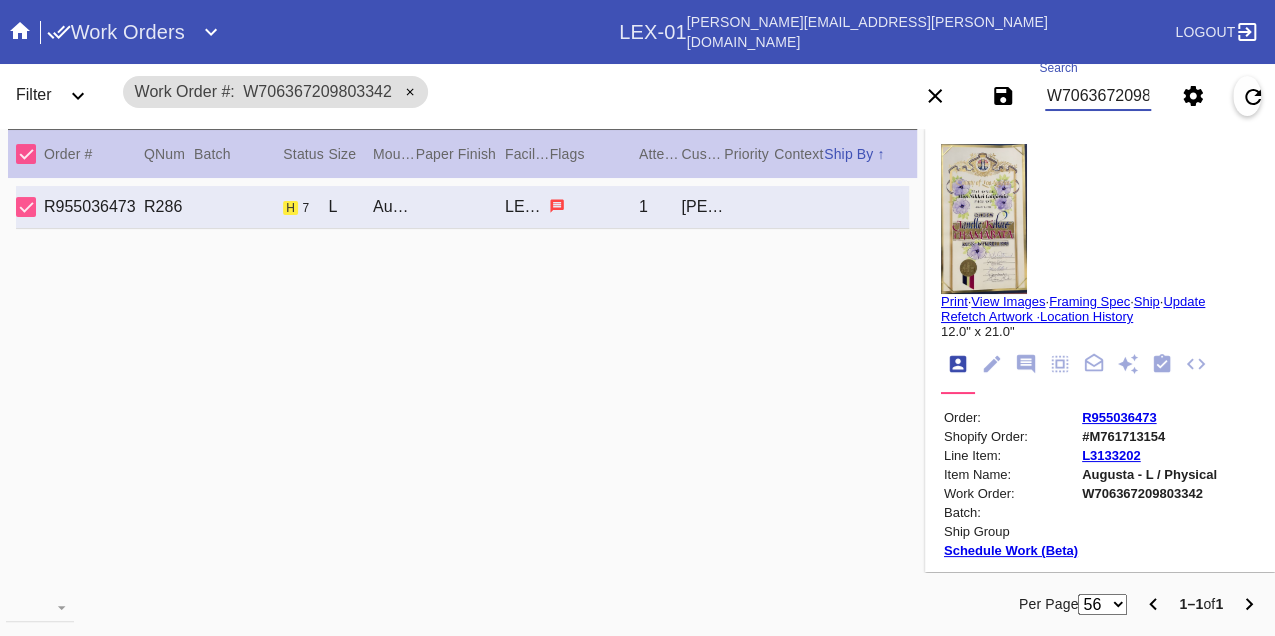 click on "W706367209803342" at bounding box center (1098, 96) 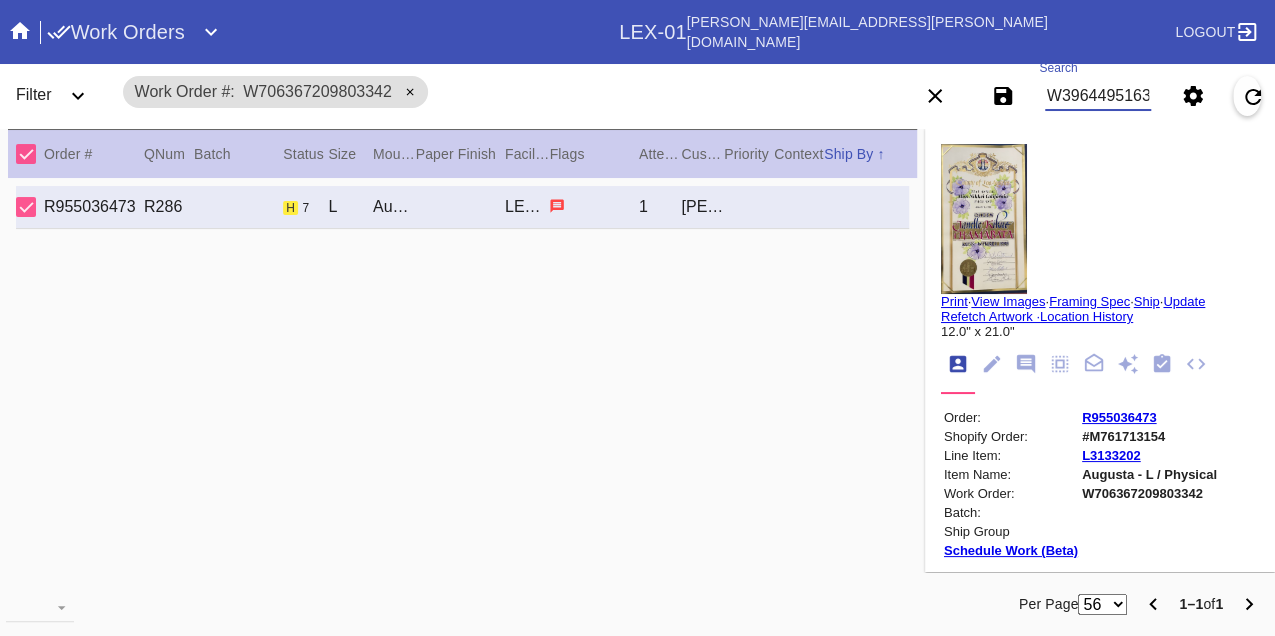 type on "W396449516388582" 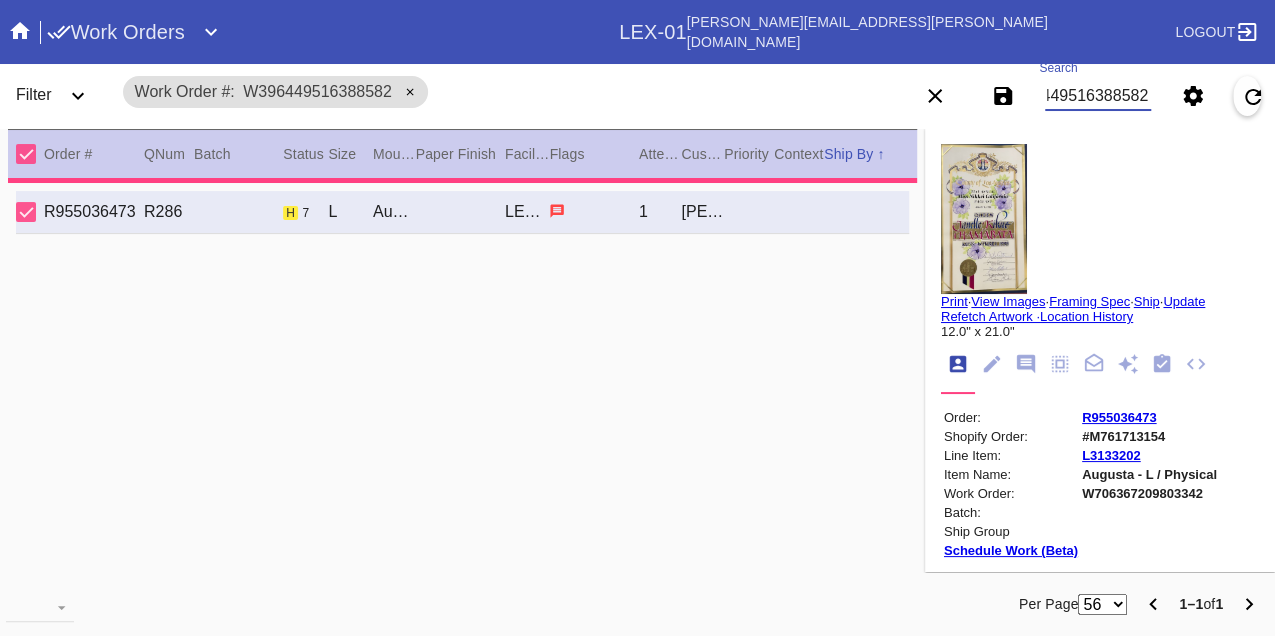 type on "12.625" 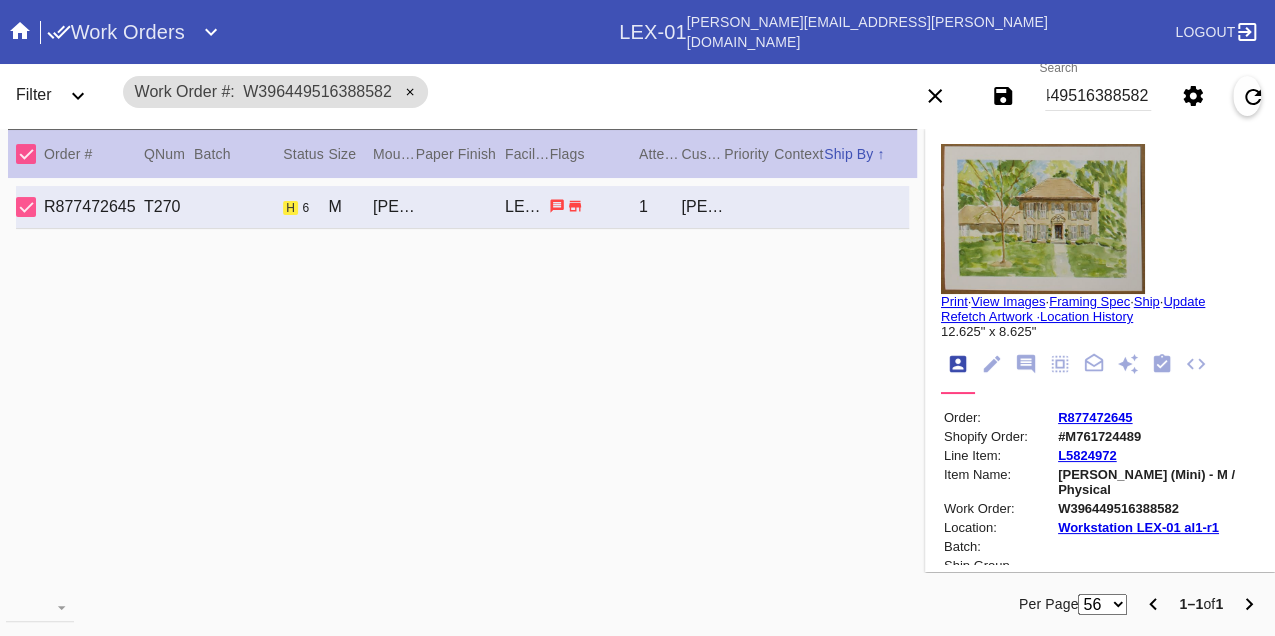 scroll, scrollTop: 0, scrollLeft: 0, axis: both 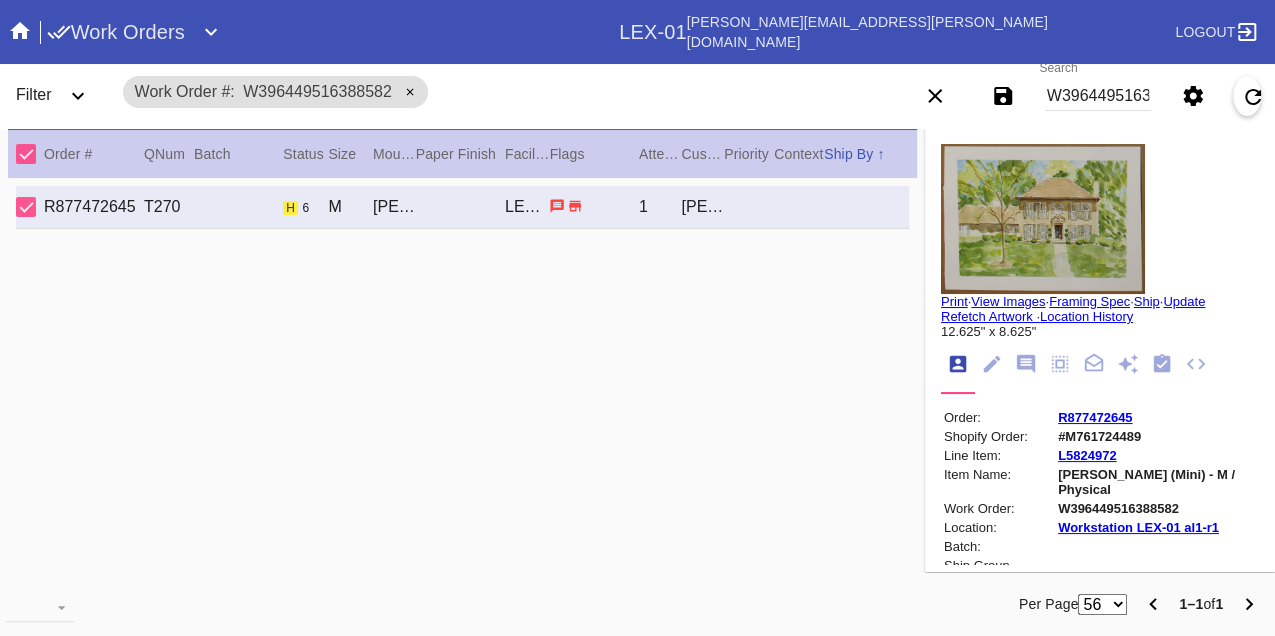click on "W396449516388582" at bounding box center [1098, 96] 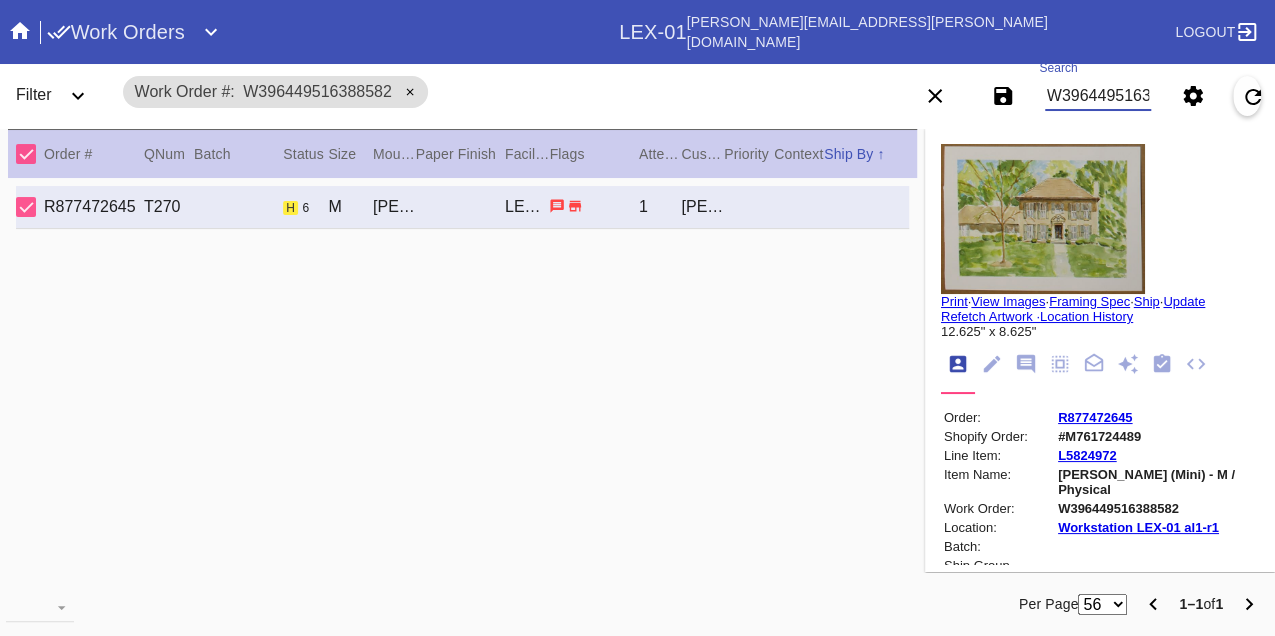 click on "W396449516388582" at bounding box center (1098, 96) 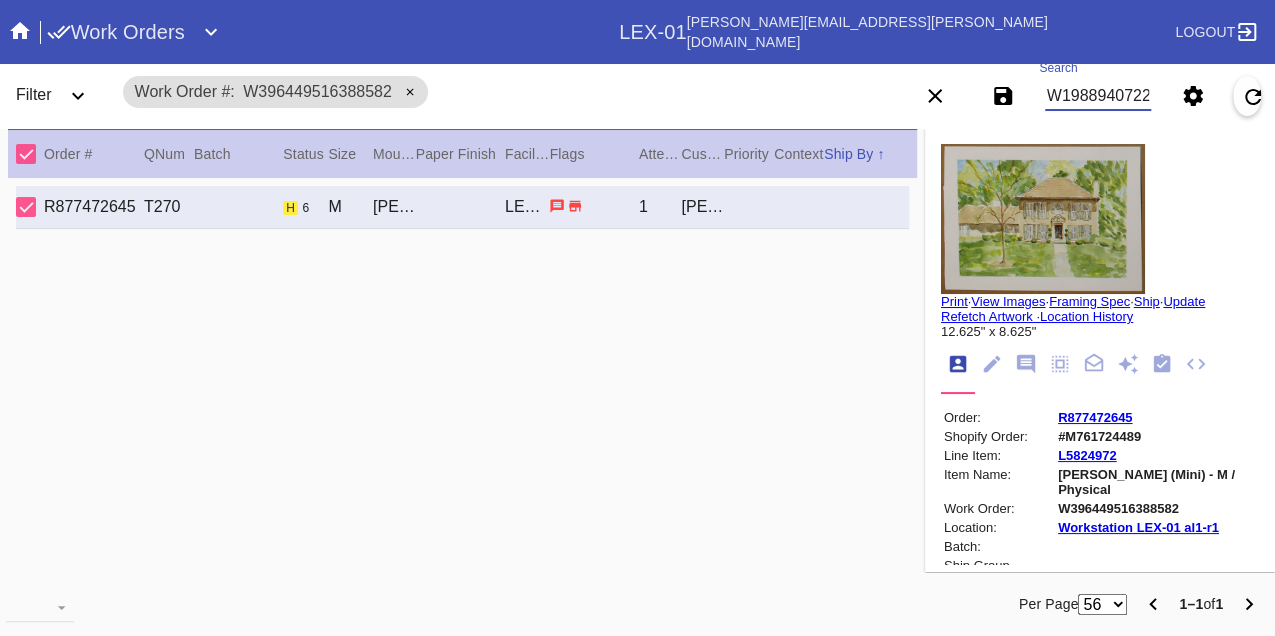 type on "W198894072206003" 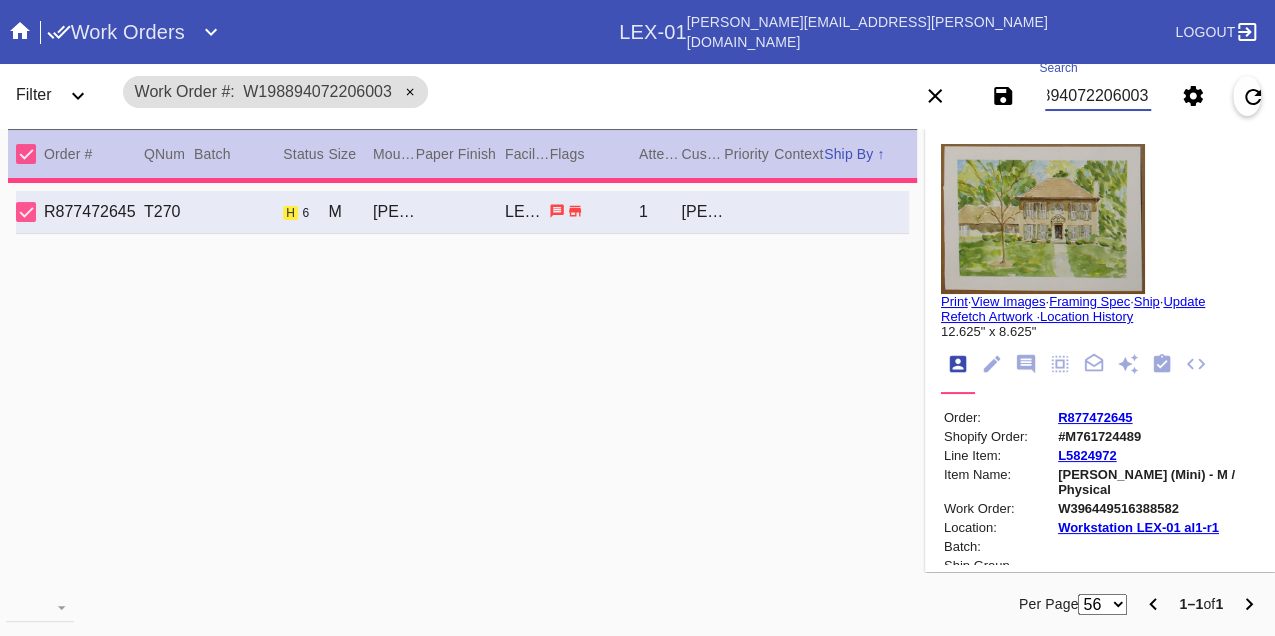 type on "11.5" 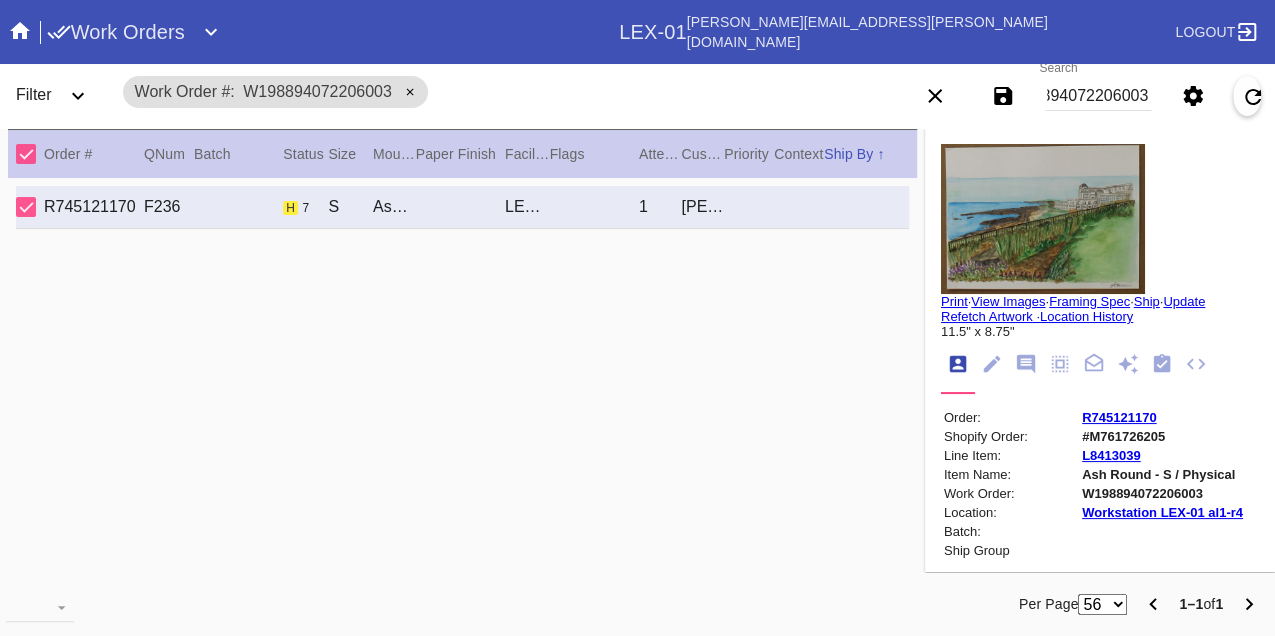 scroll, scrollTop: 0, scrollLeft: 0, axis: both 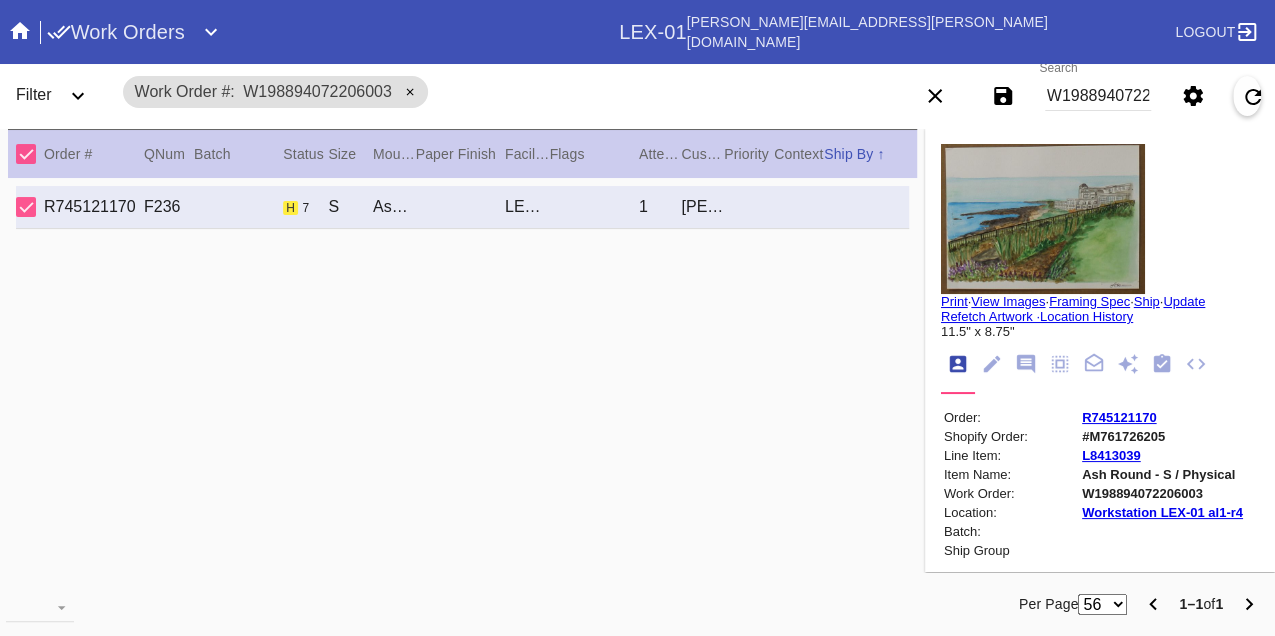 click on "W198894072206003" at bounding box center (1098, 96) 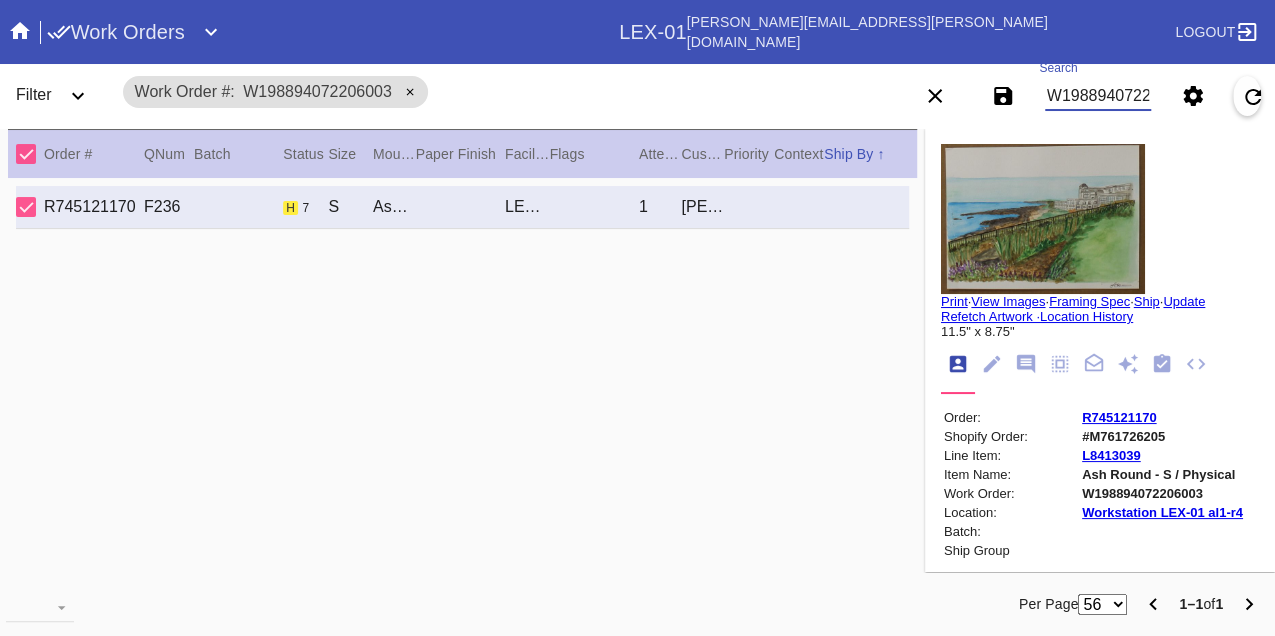 click on "W198894072206003" at bounding box center (1098, 96) 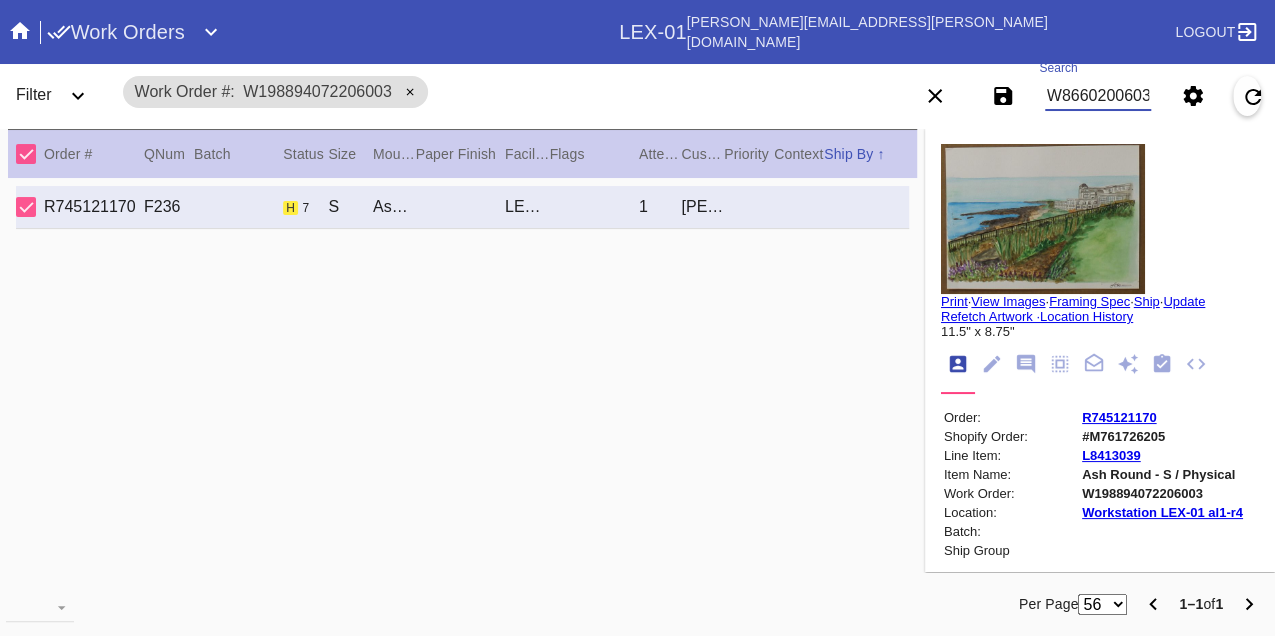 type on "W866020060323394" 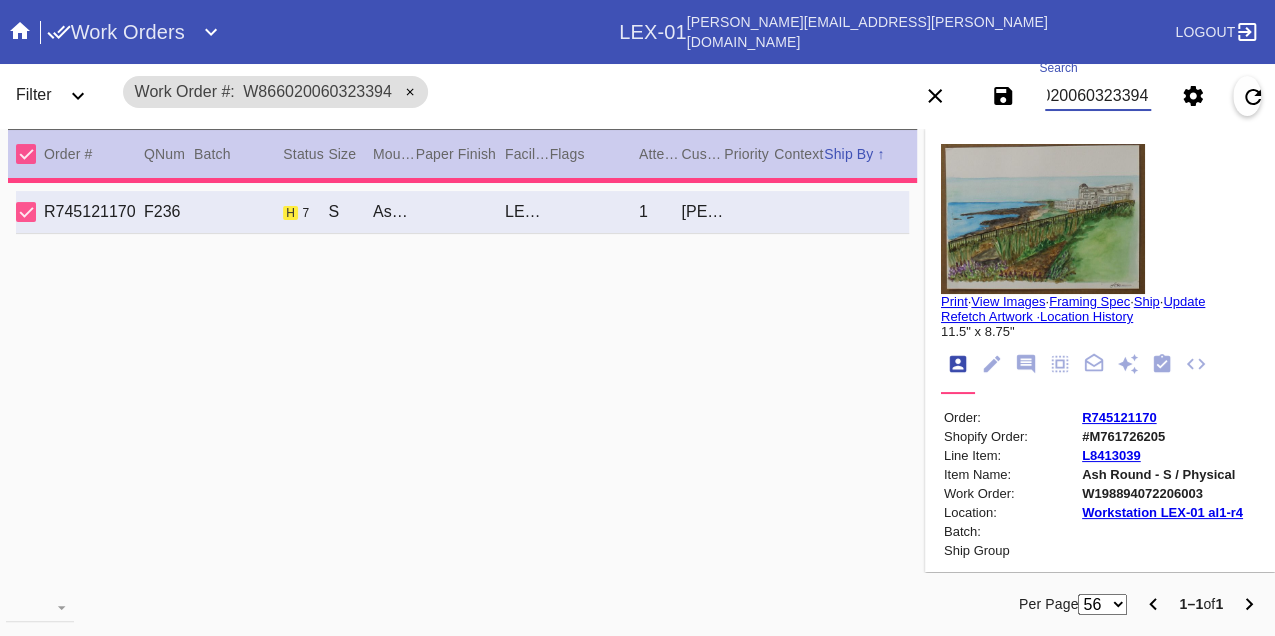 type on "13.0" 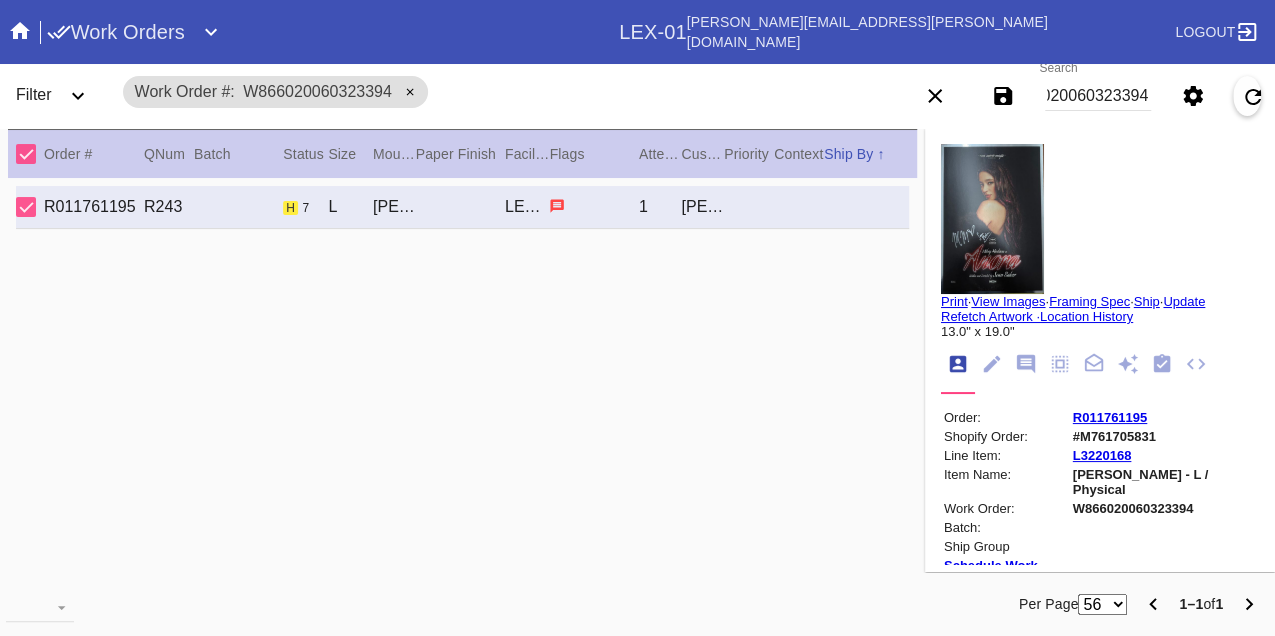 scroll, scrollTop: 0, scrollLeft: 0, axis: both 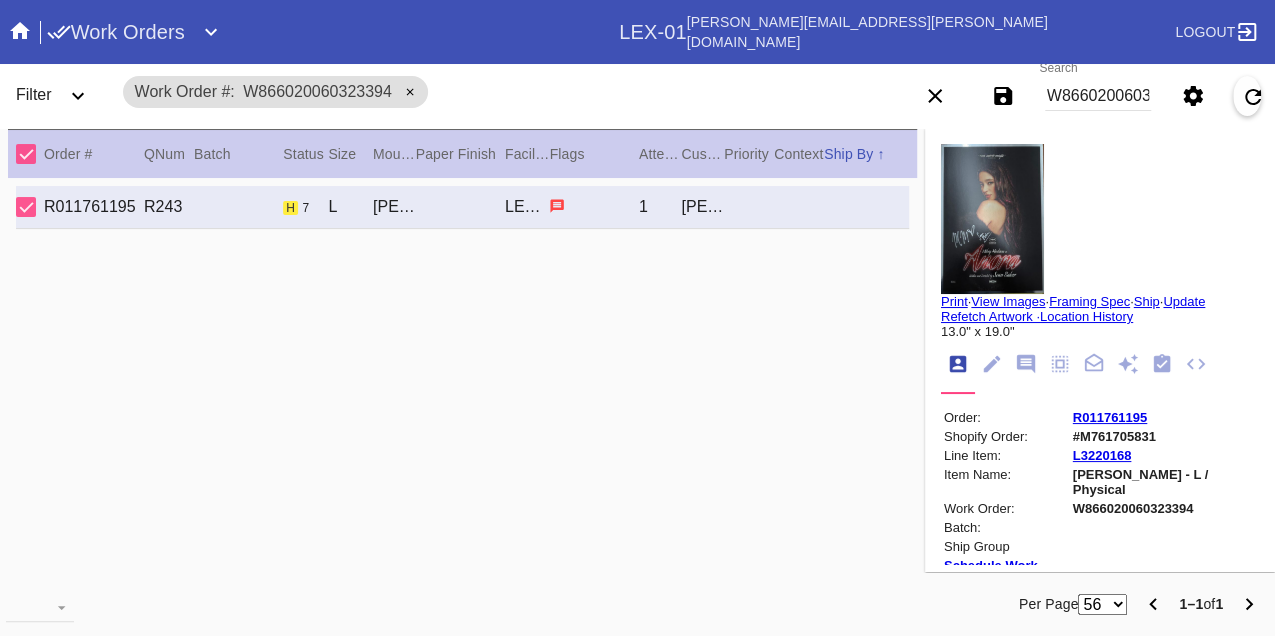 click on "W866020060323394" at bounding box center (1098, 96) 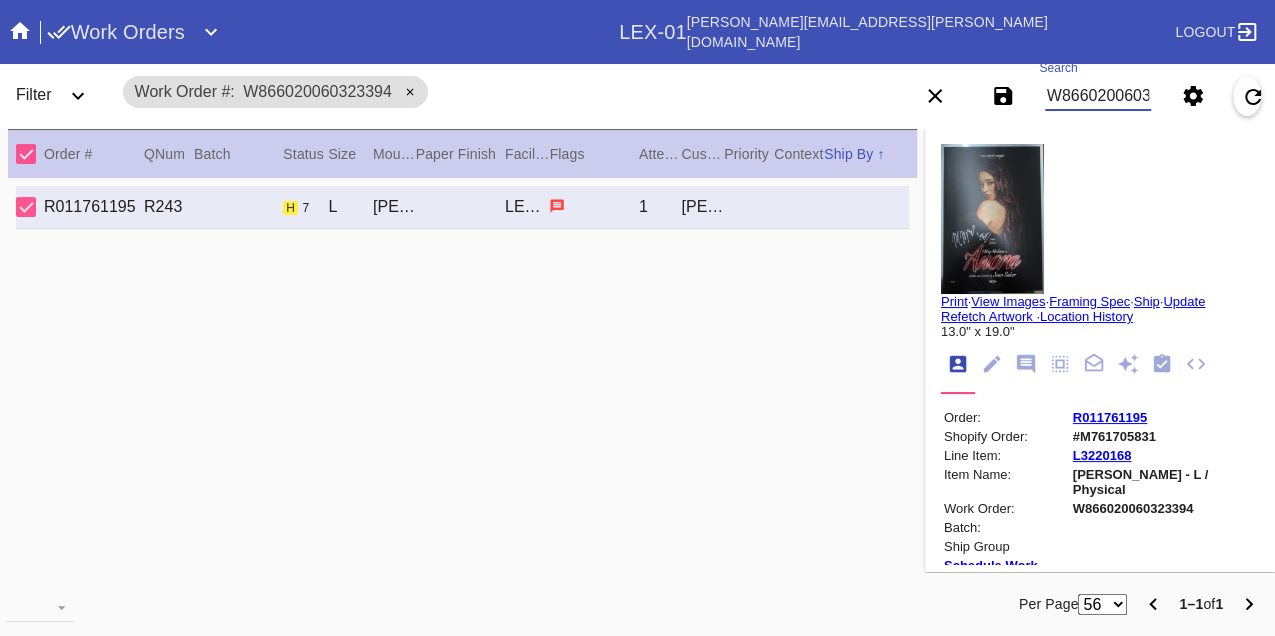 click on "W866020060323394" at bounding box center (1098, 96) 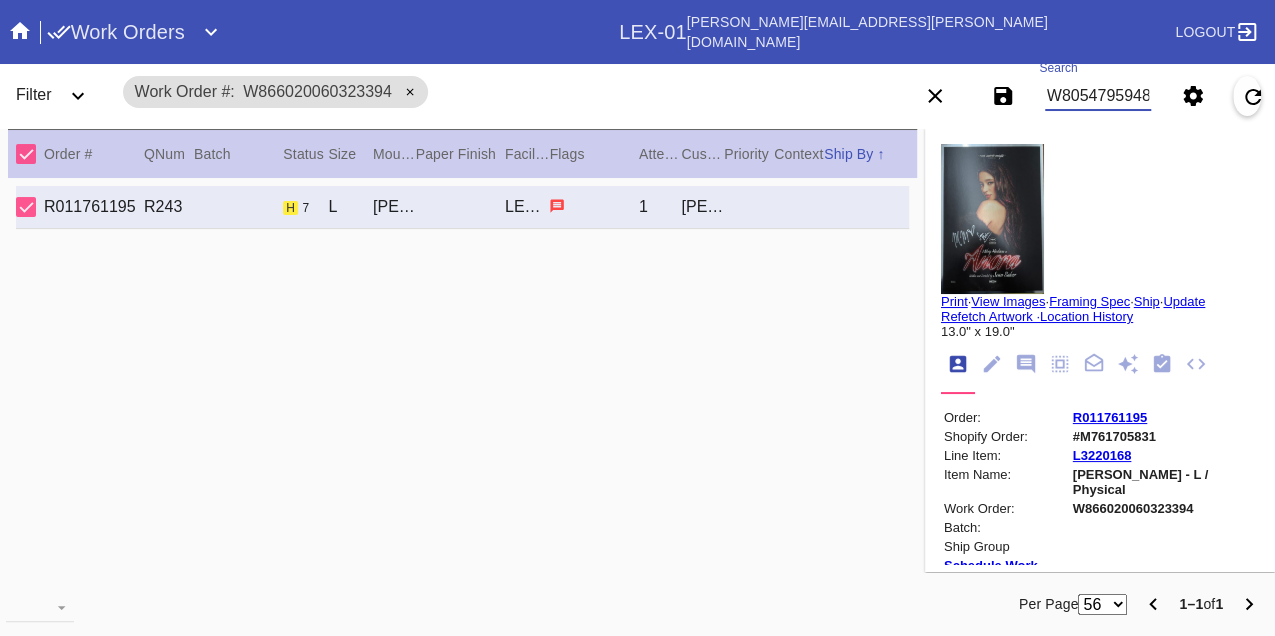 type on "W805479594824557" 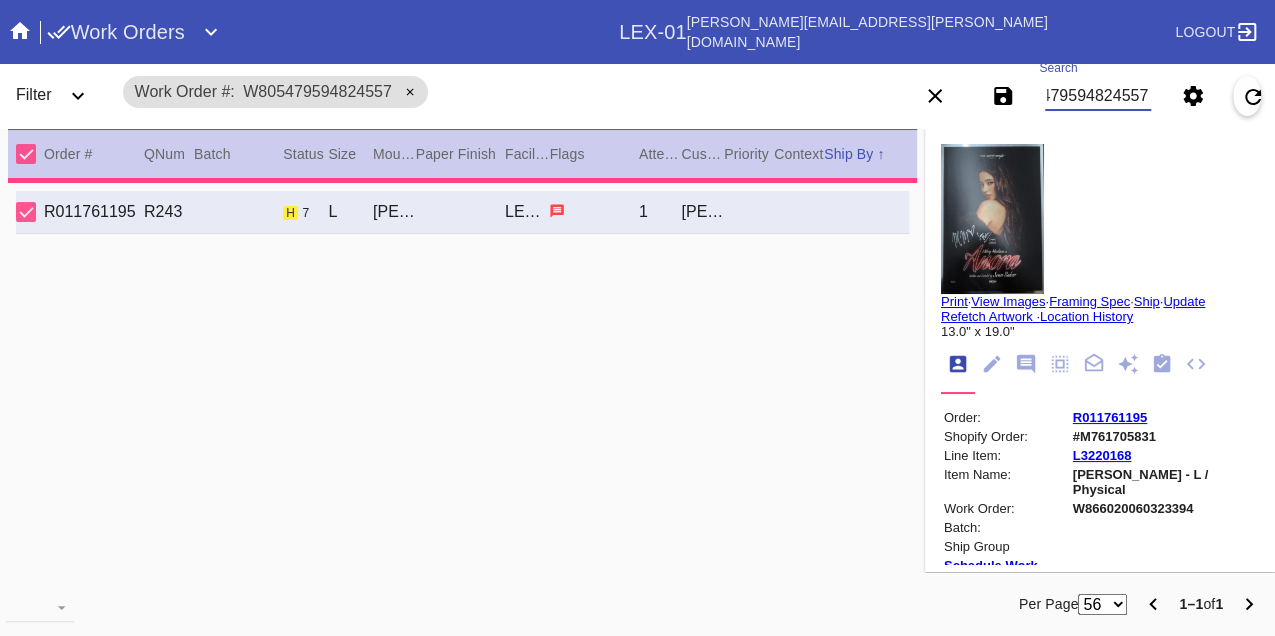 type on "4.0" 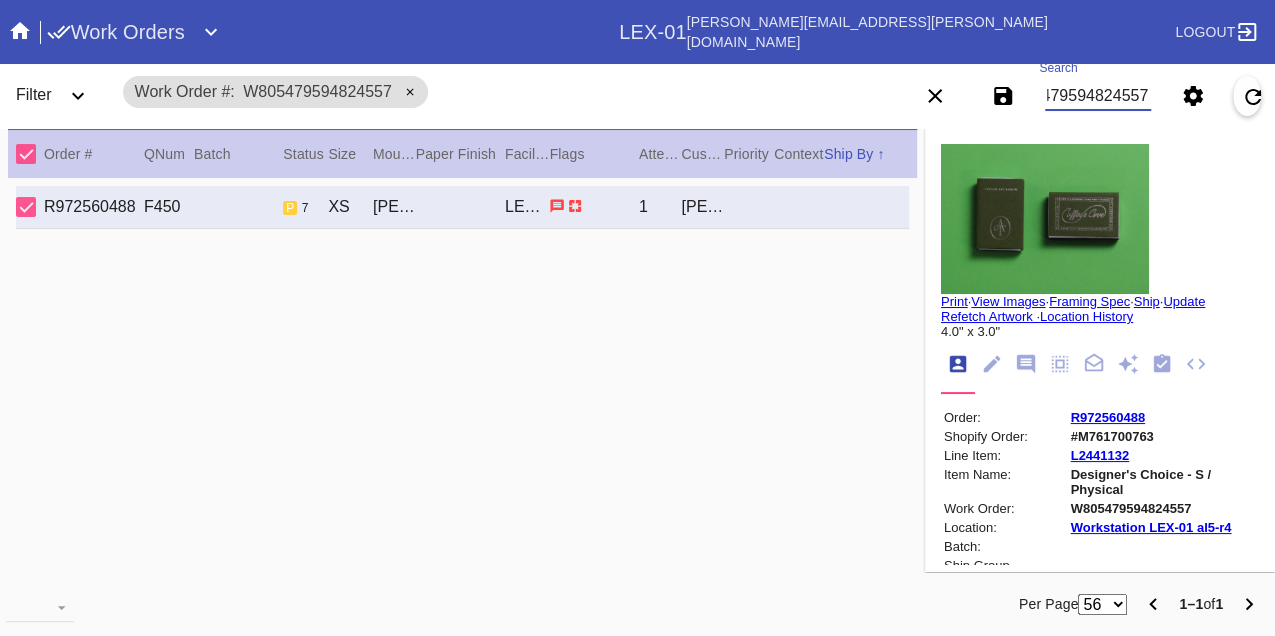 type on "W805479594824557" 